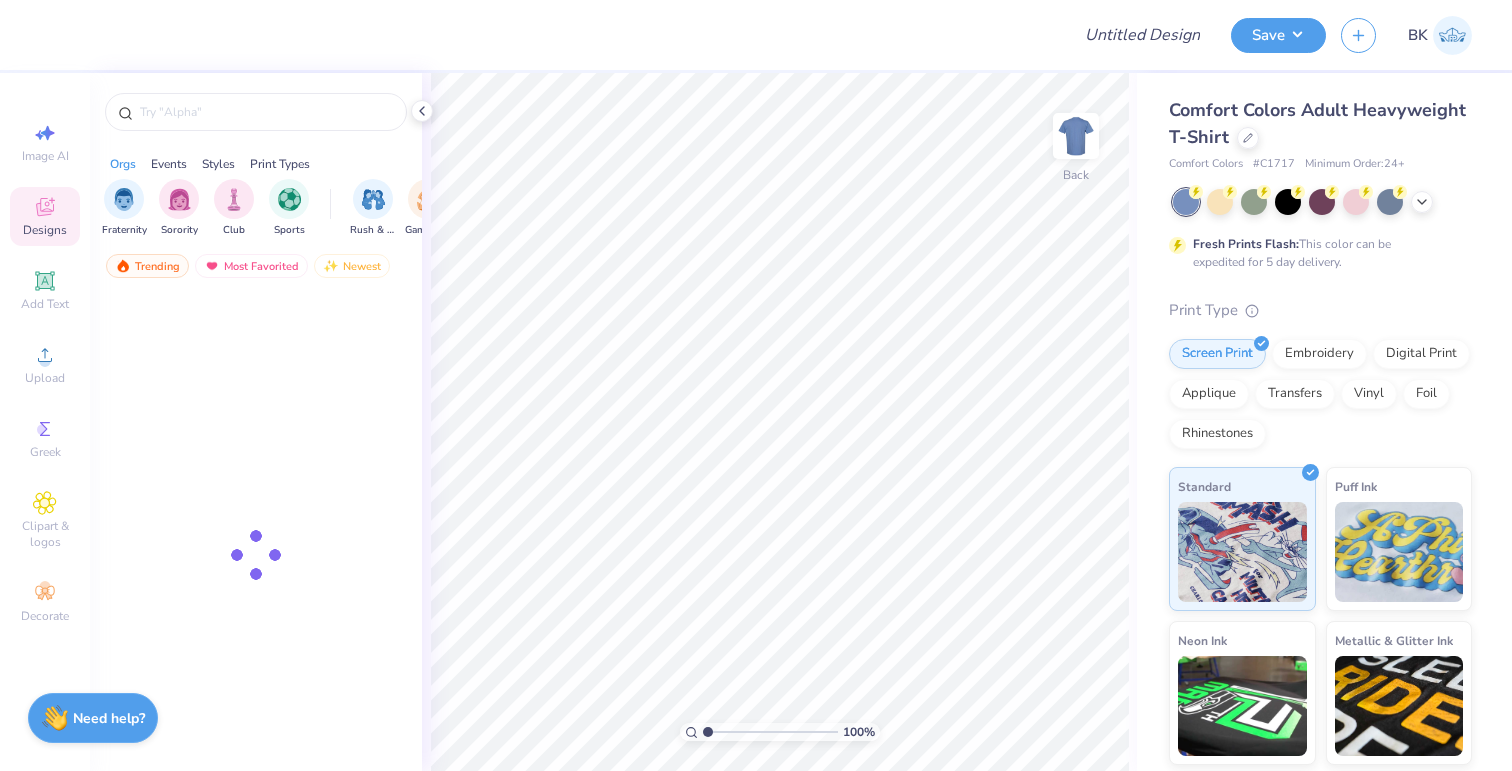 scroll, scrollTop: 0, scrollLeft: 0, axis: both 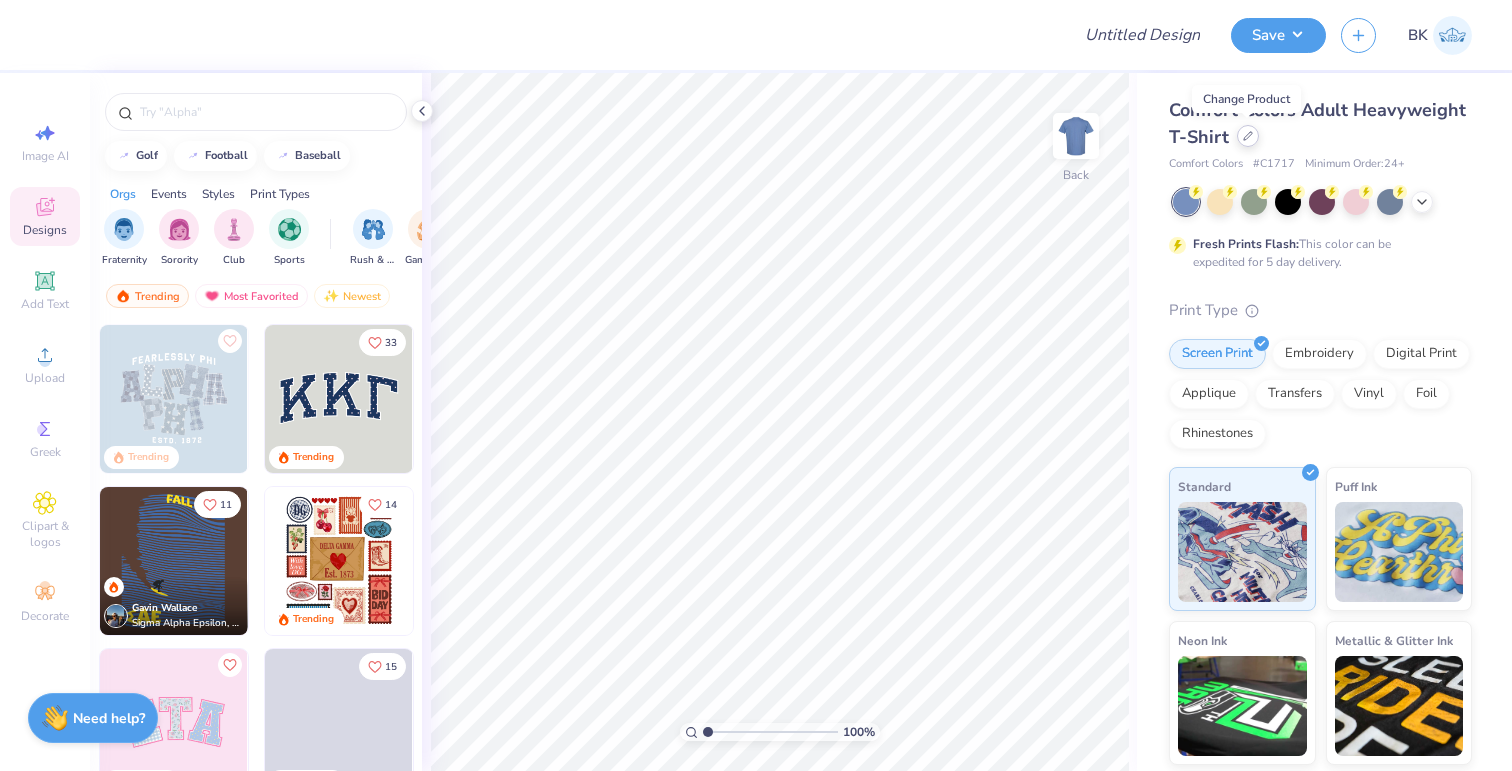click 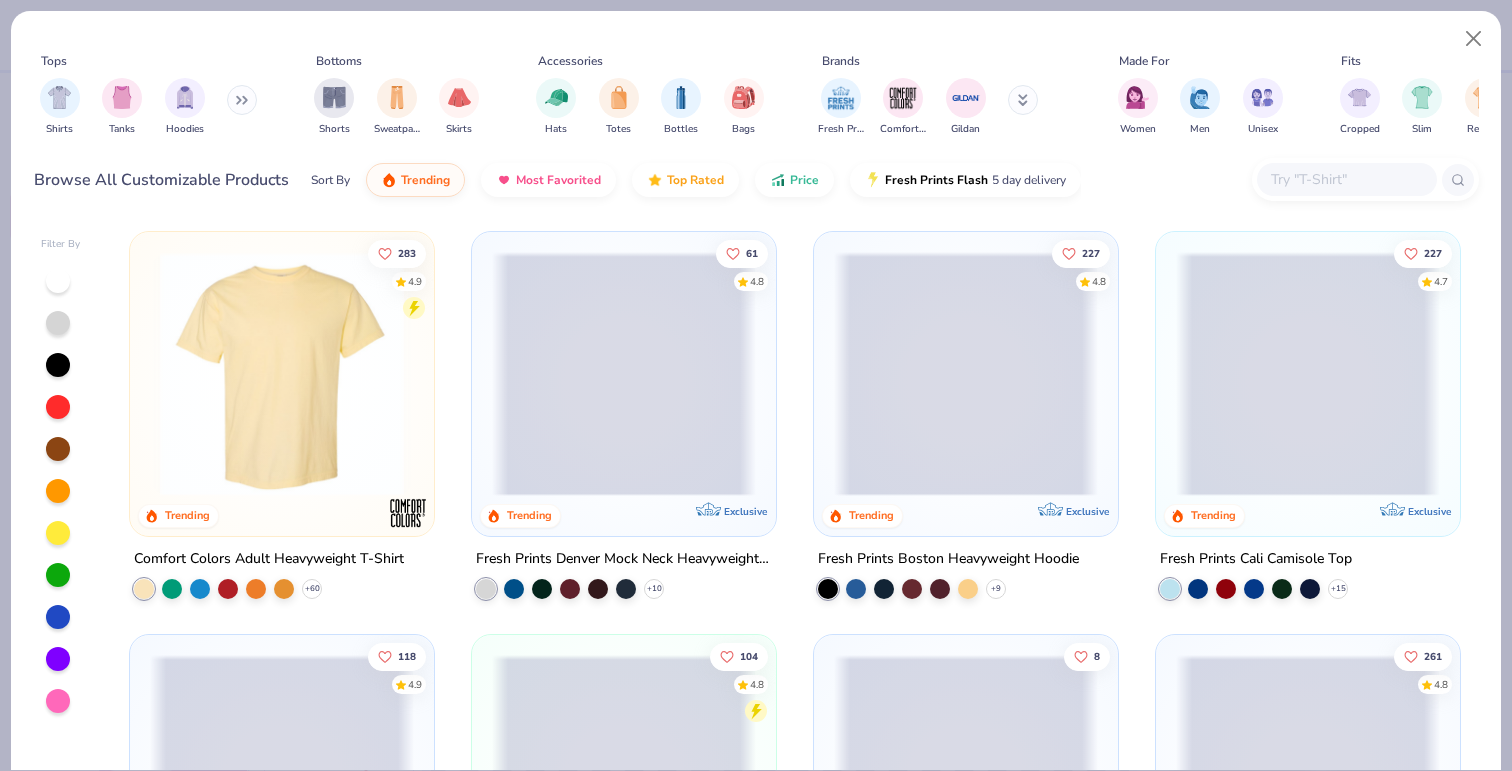 click at bounding box center [1023, 100] 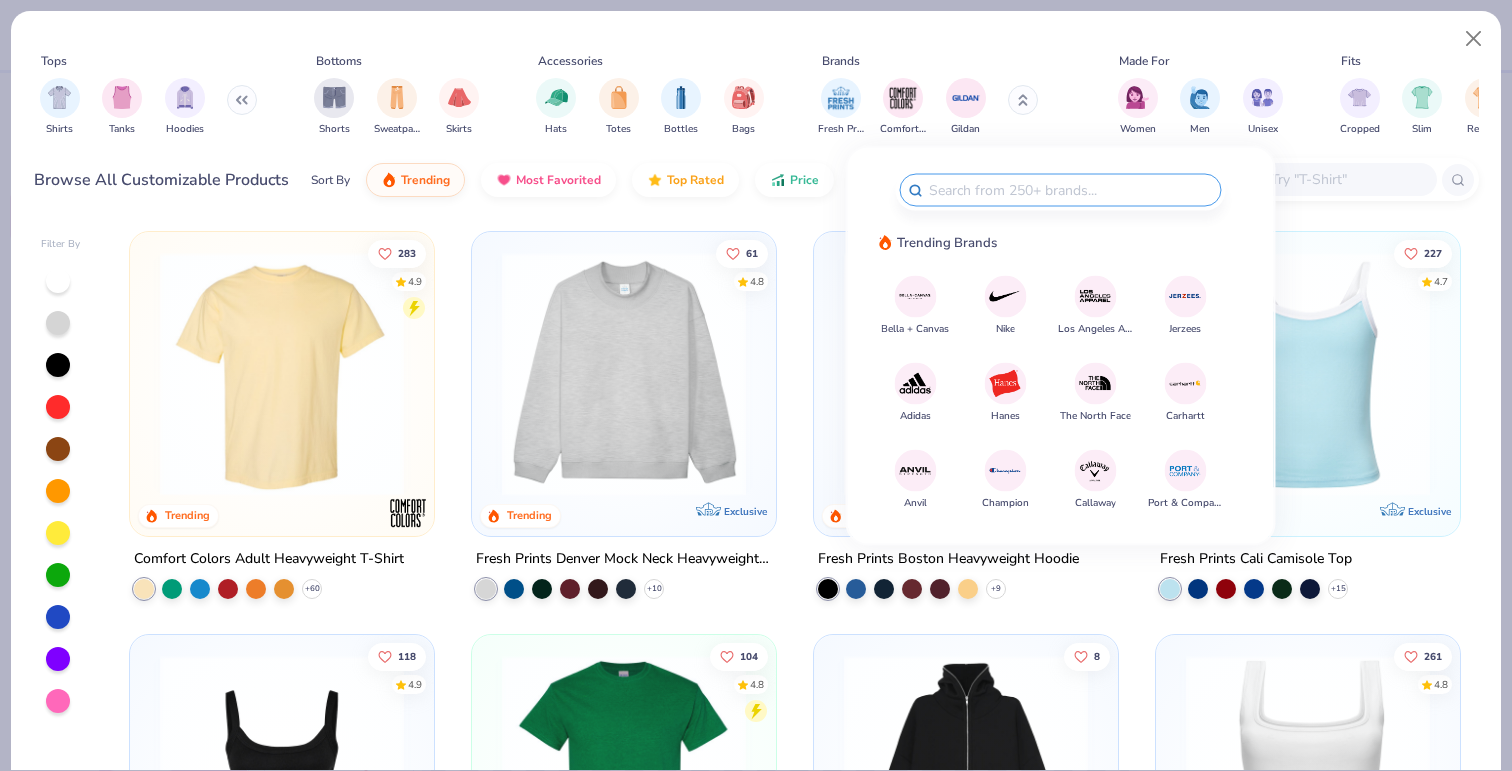 click at bounding box center (1095, 383) 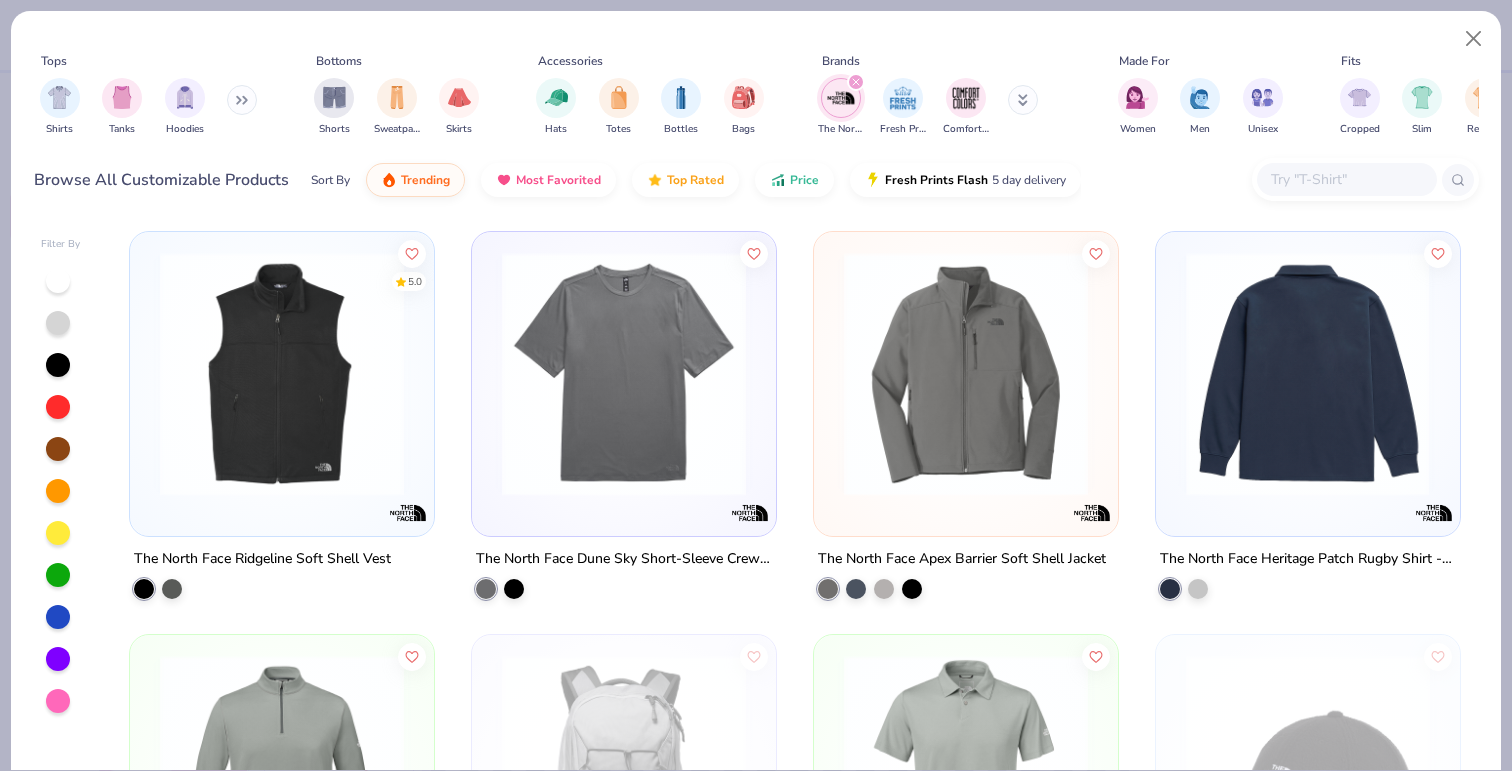 click at bounding box center (1307, 374) 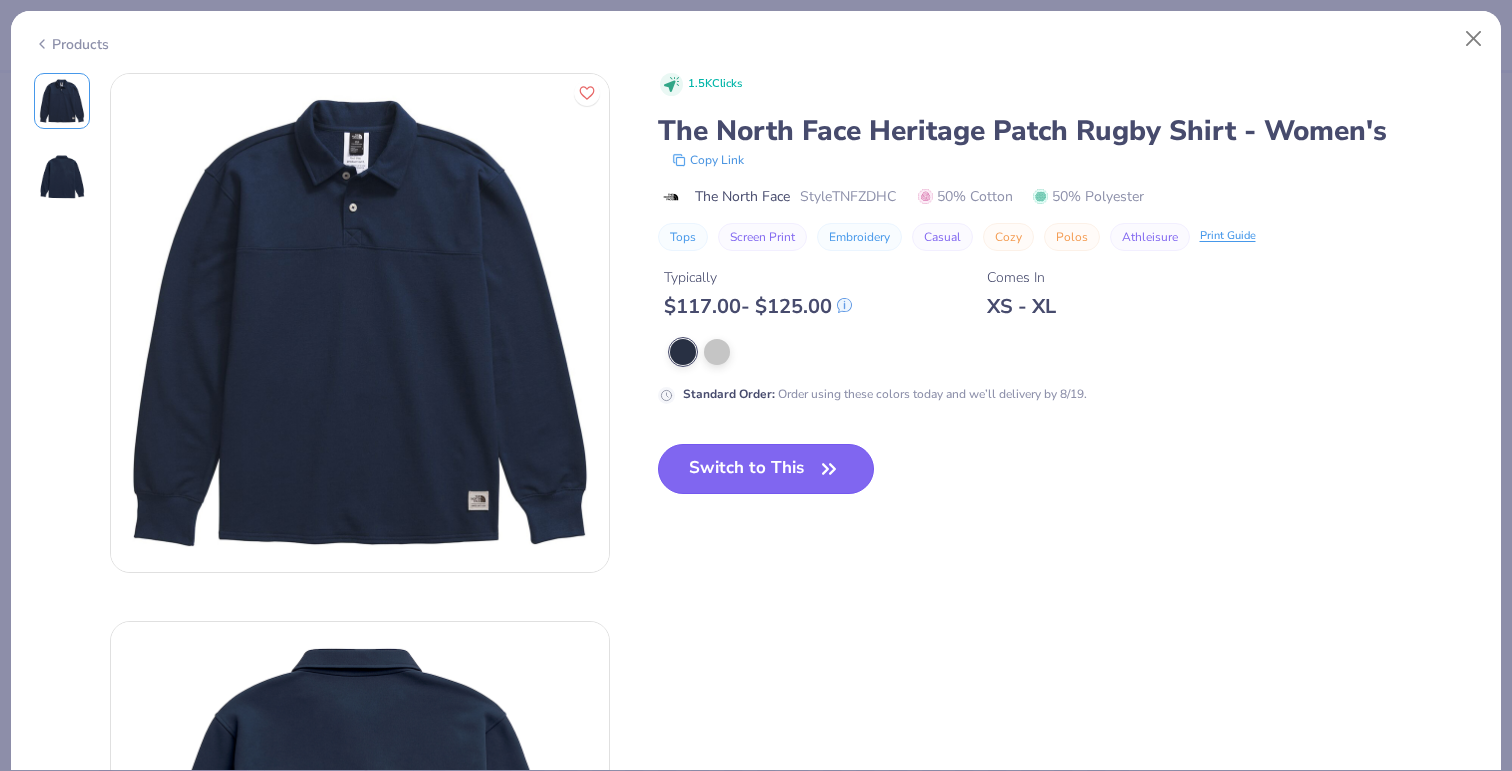 click on "Switch to This" at bounding box center [766, 469] 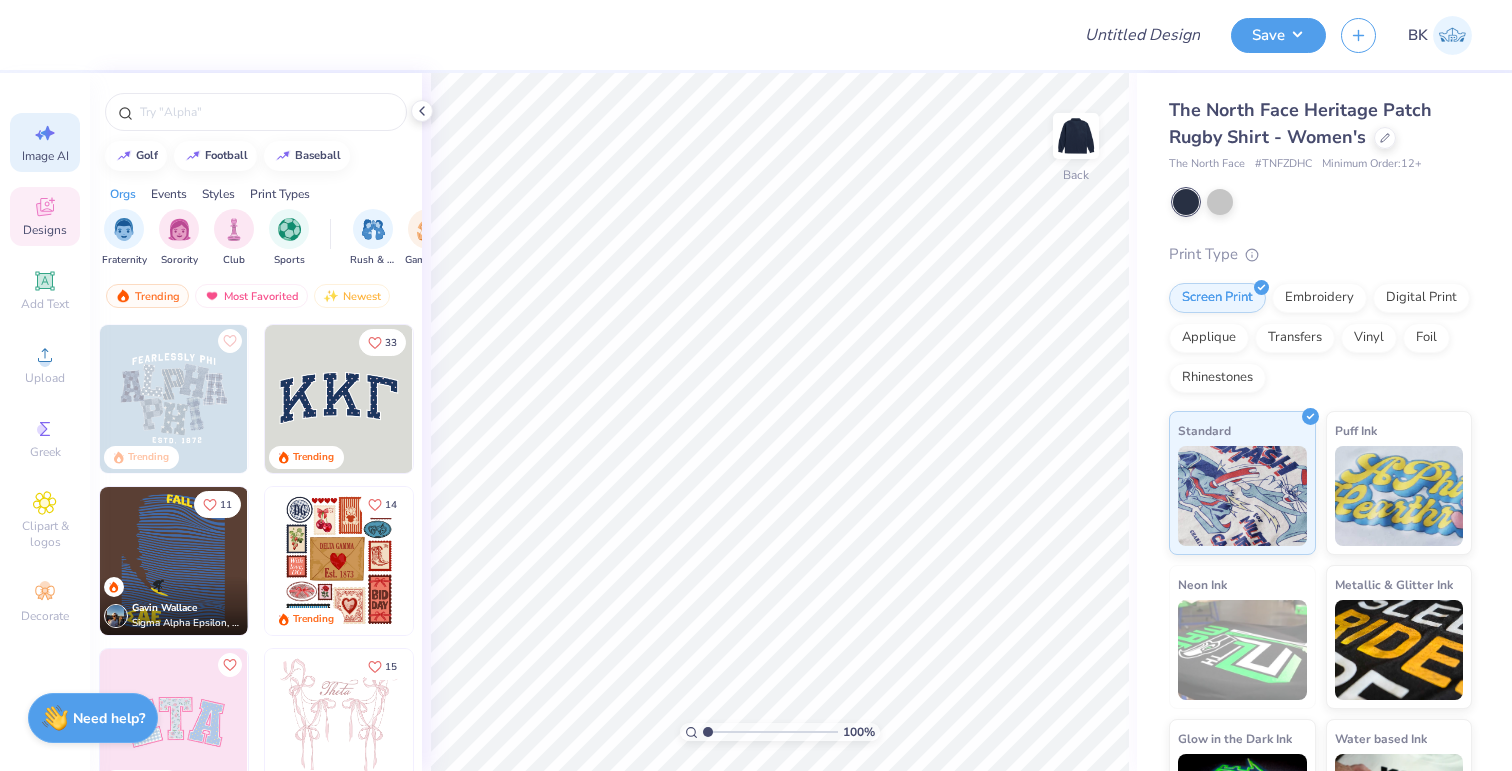 click on "Image AI" at bounding box center (45, 156) 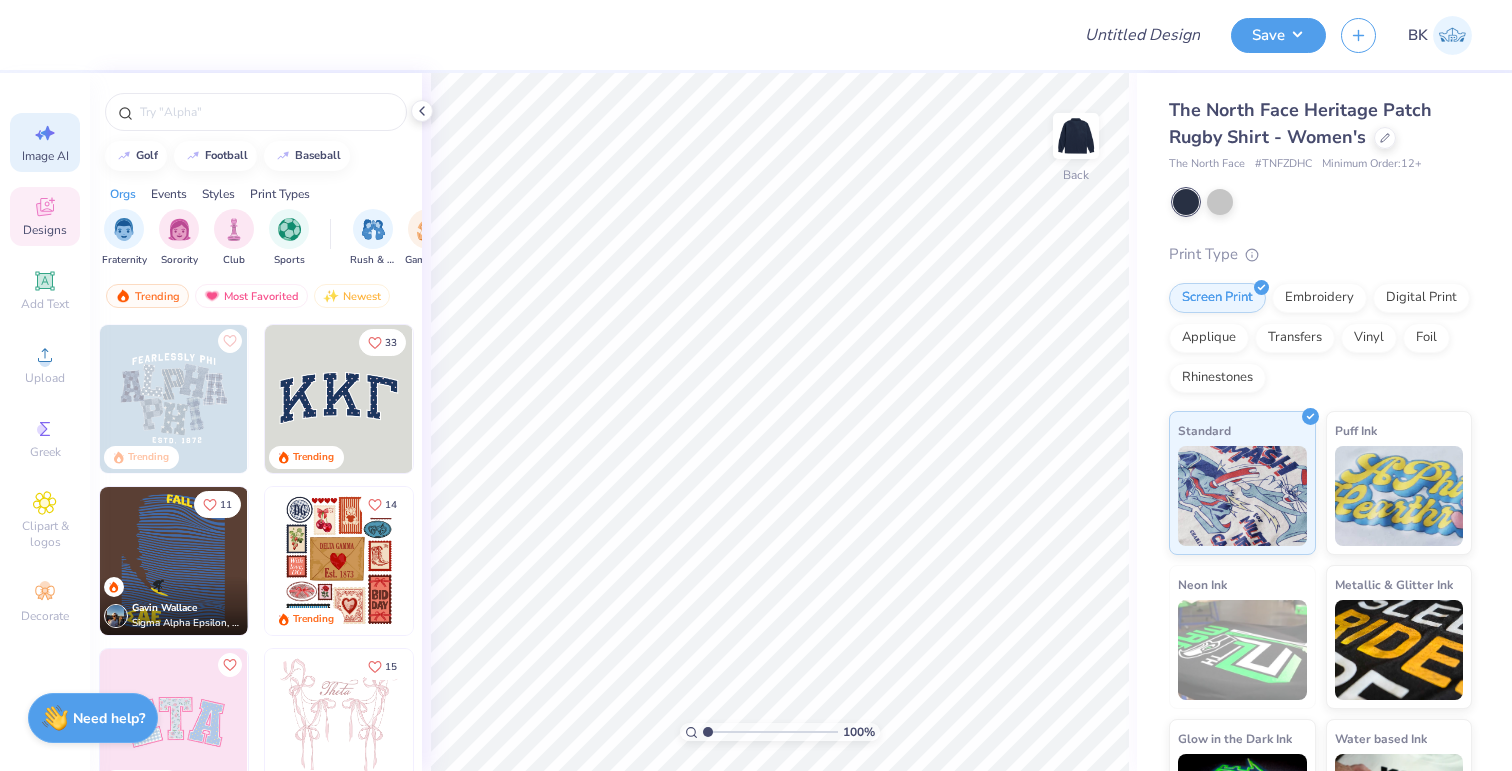 select on "4" 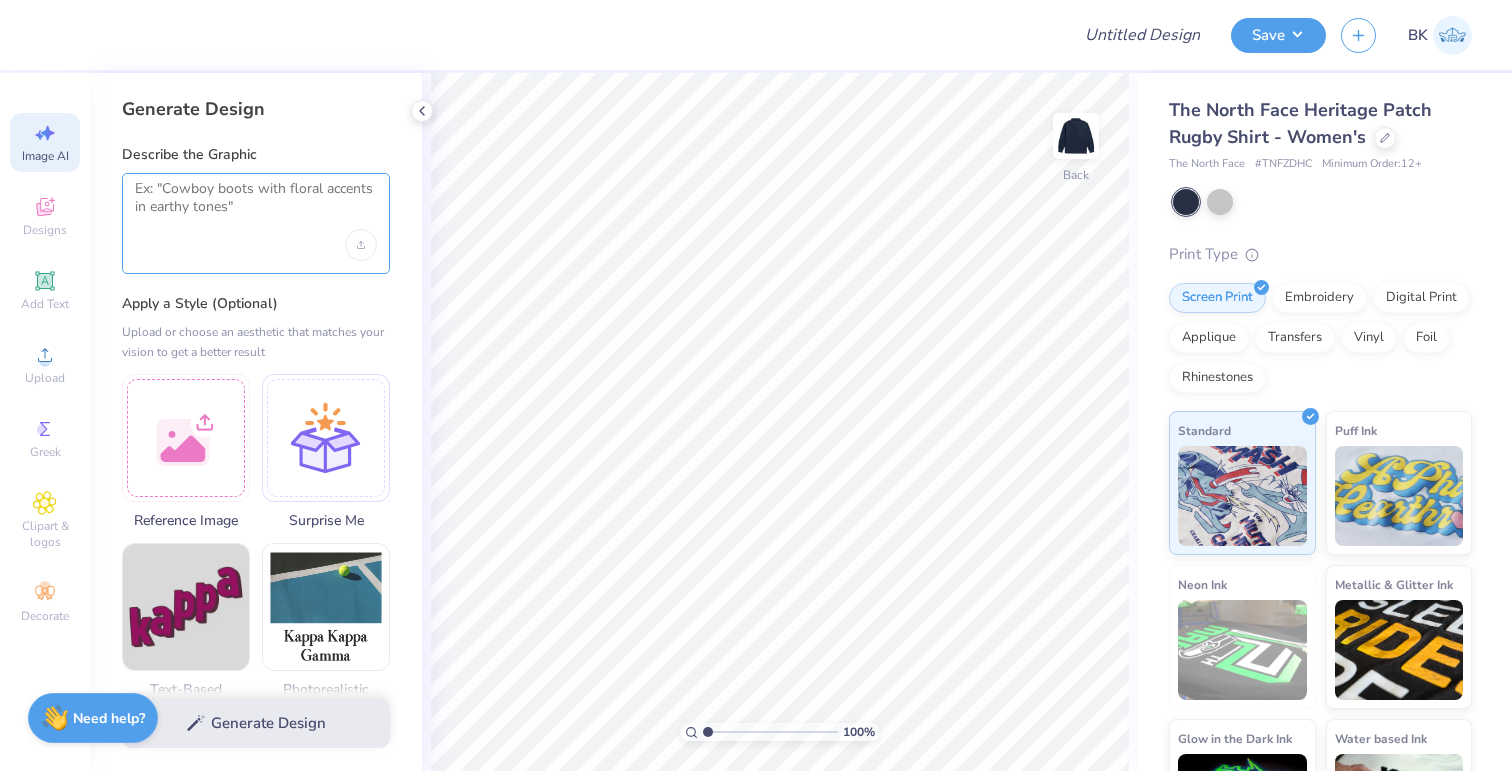 click at bounding box center (256, 205) 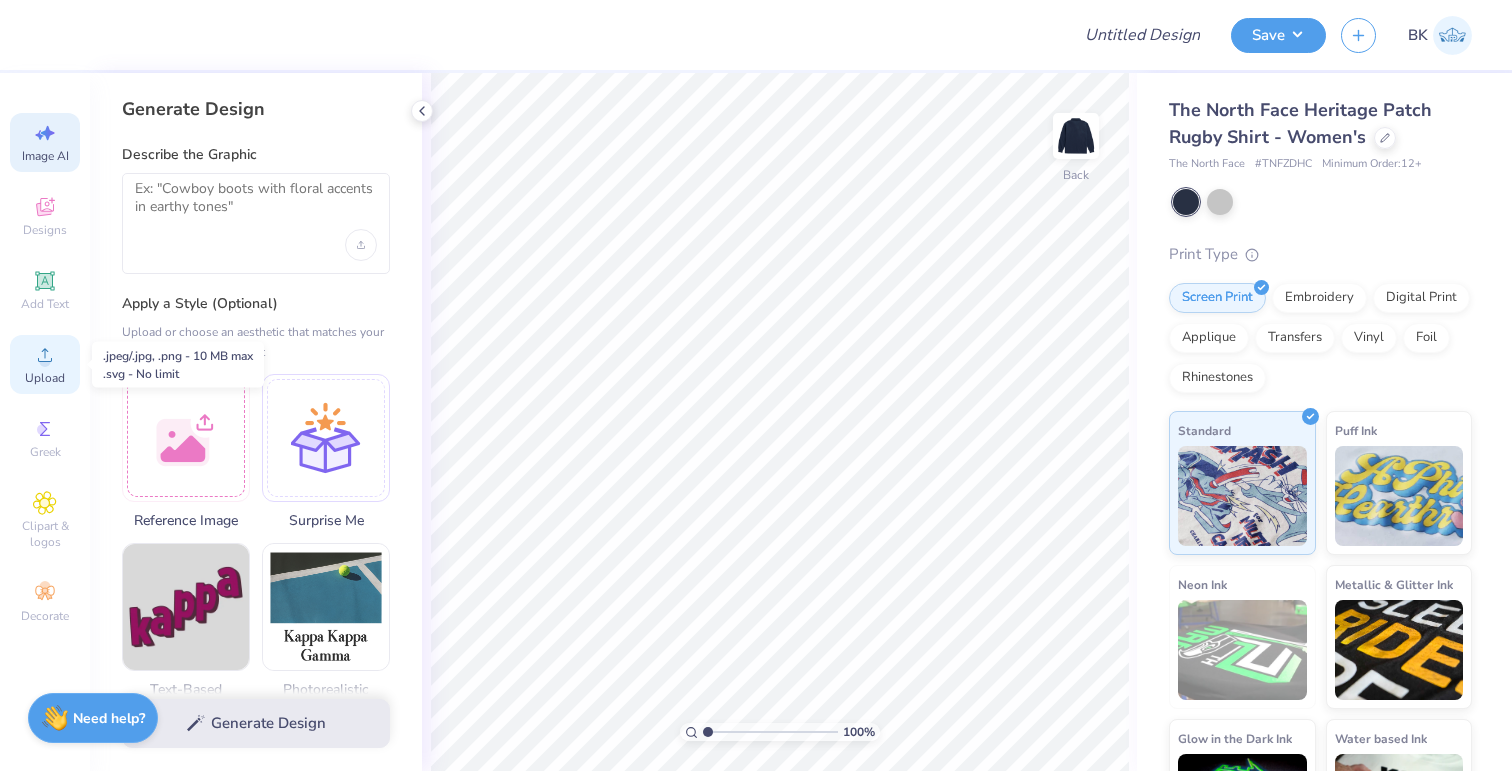 click 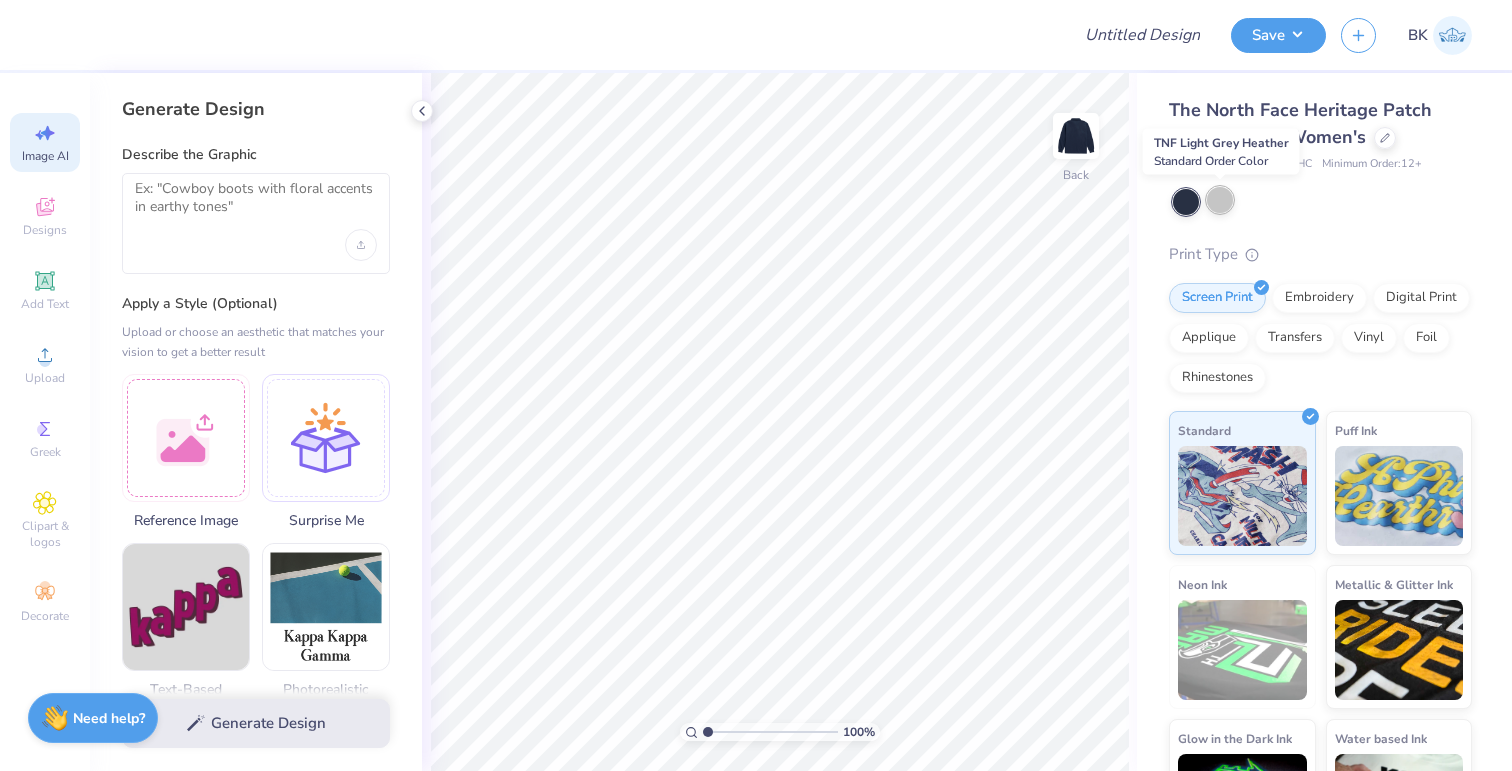 click at bounding box center [1220, 200] 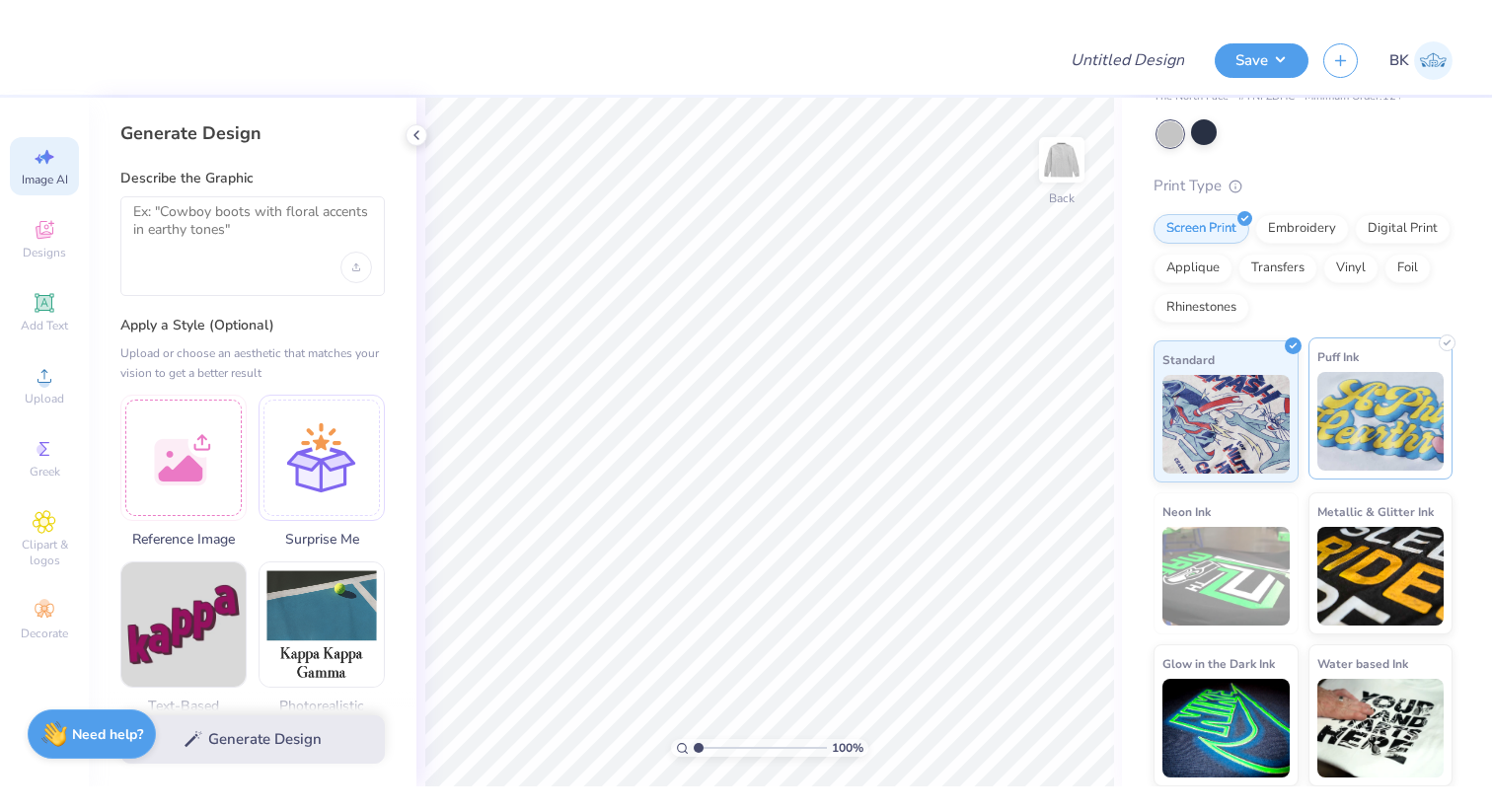 scroll, scrollTop: 0, scrollLeft: 0, axis: both 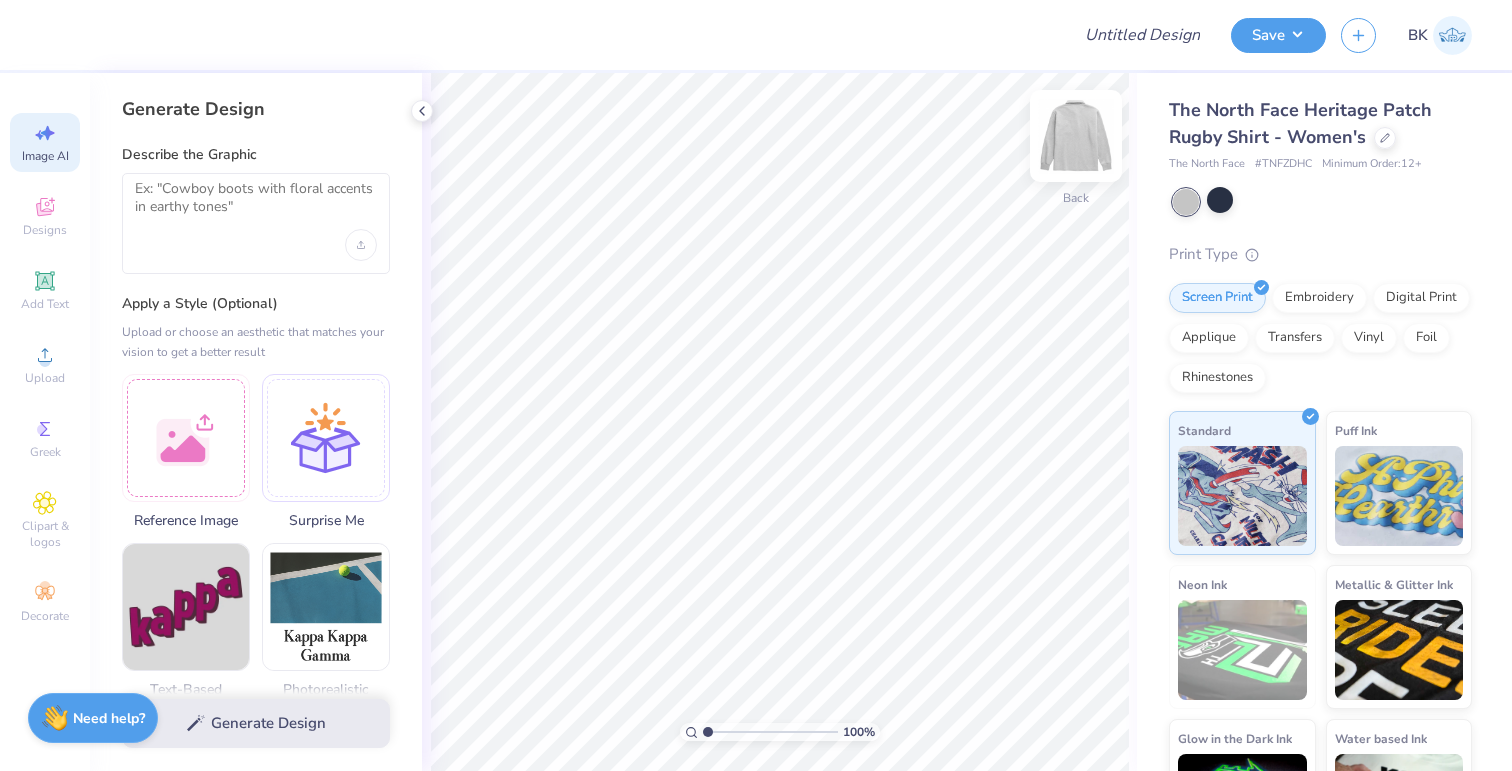 click at bounding box center [1076, 136] 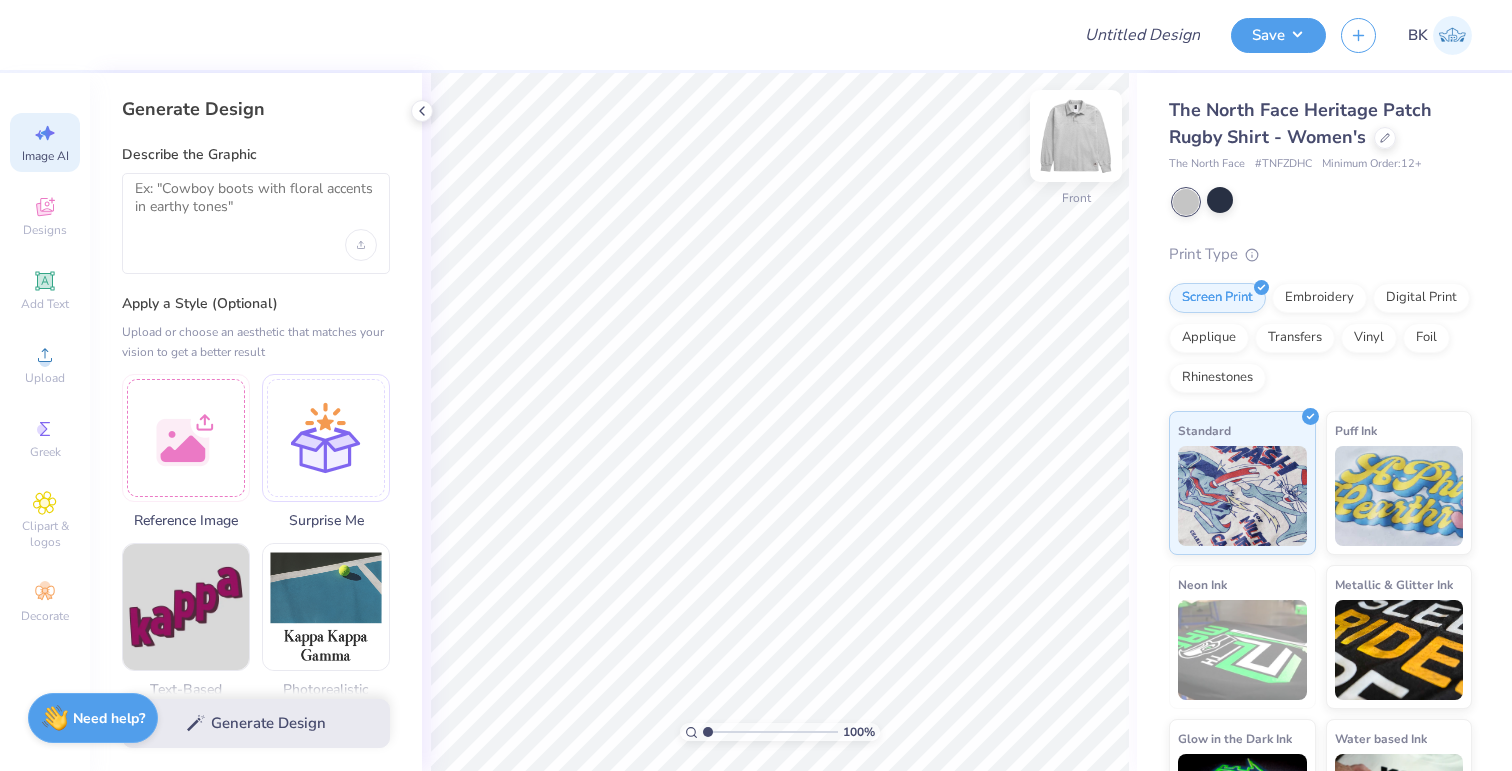 click at bounding box center (1076, 136) 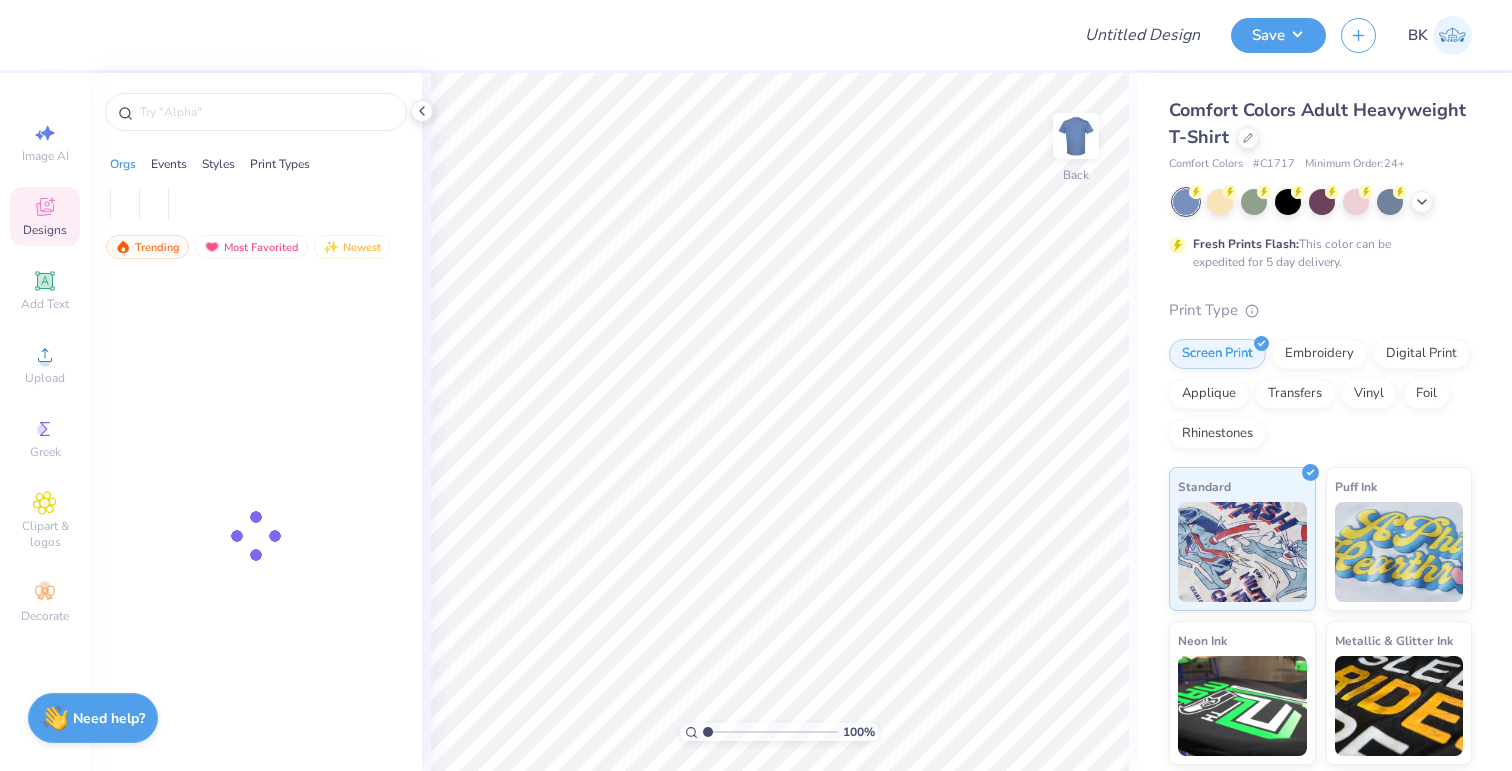 scroll, scrollTop: 0, scrollLeft: 0, axis: both 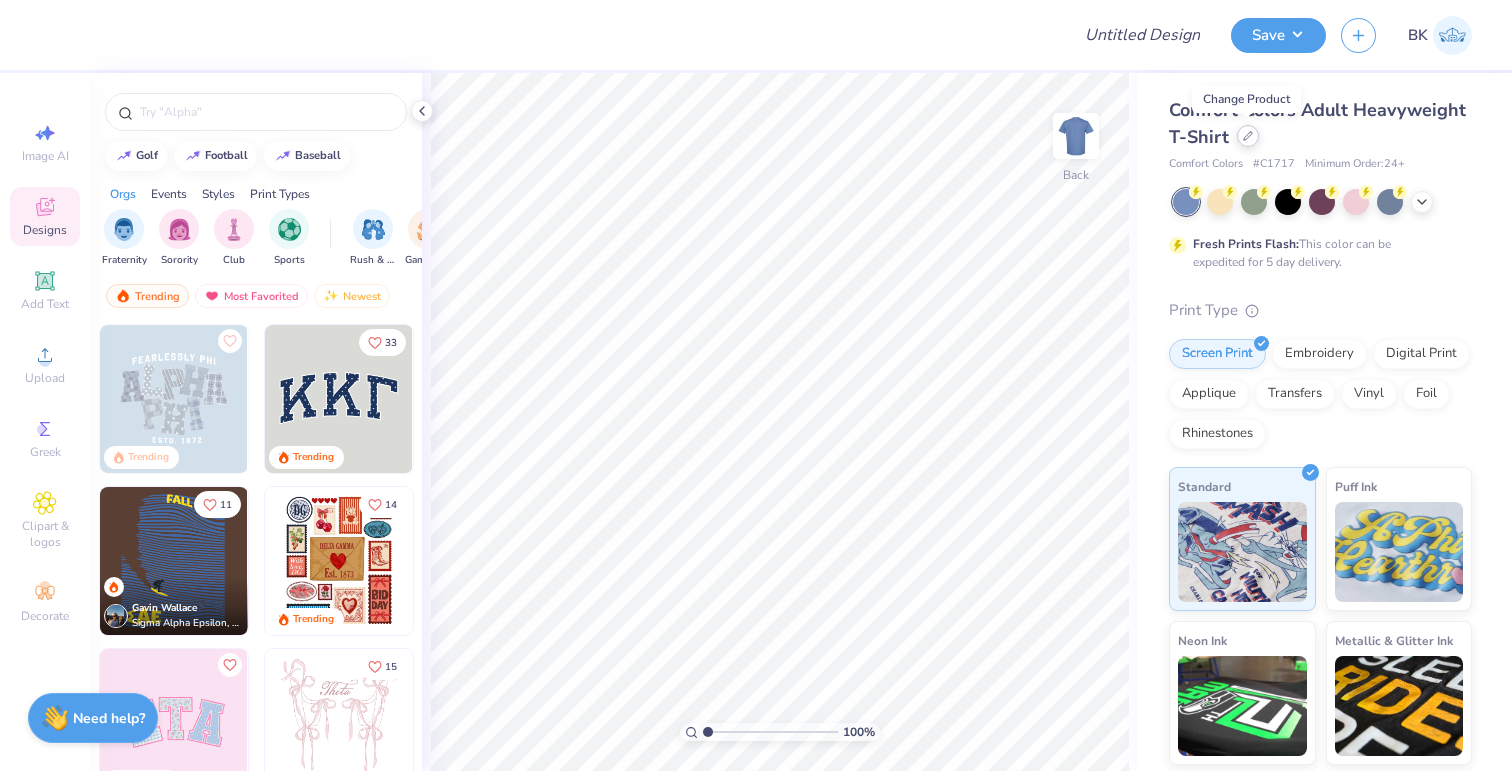 click 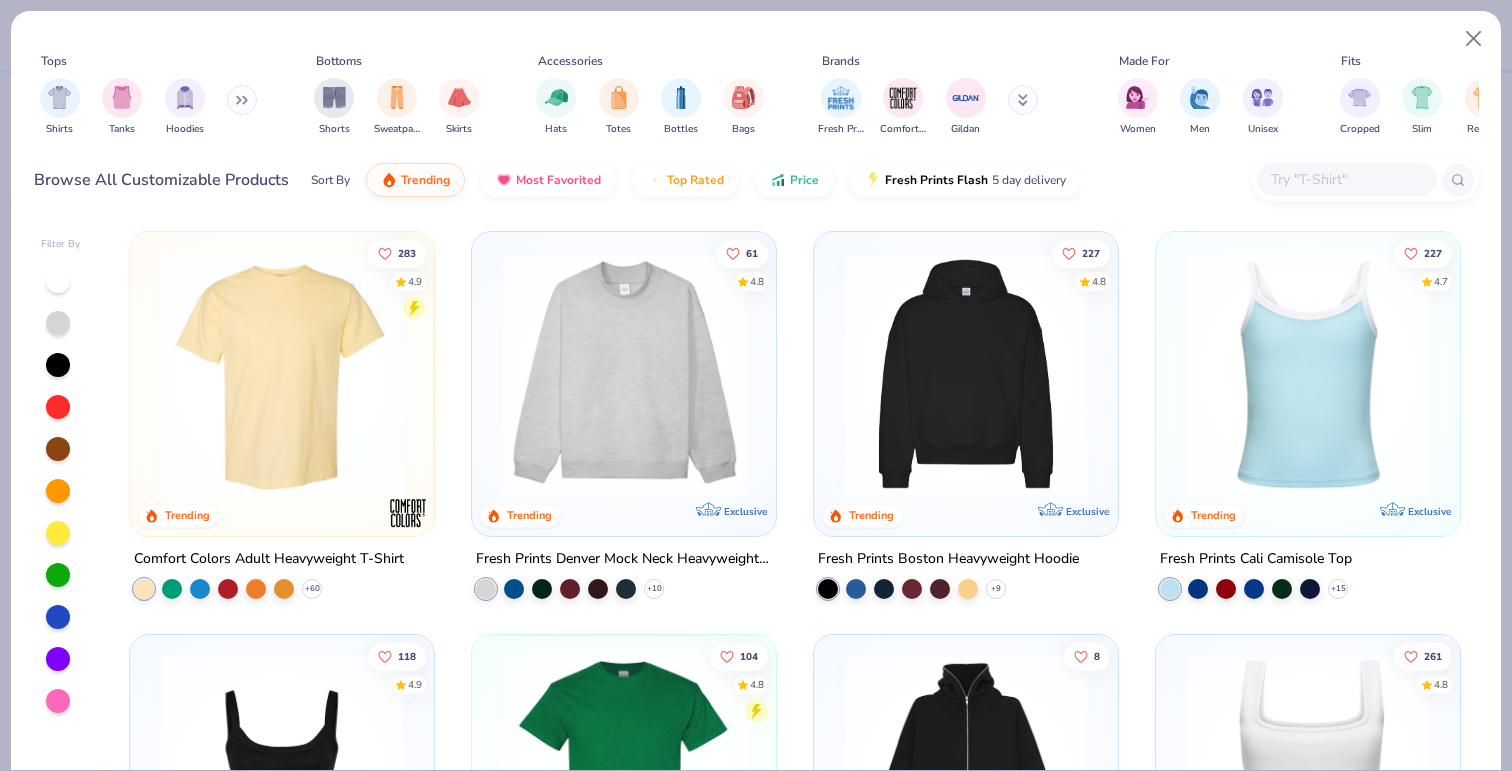 click at bounding box center [624, 374] 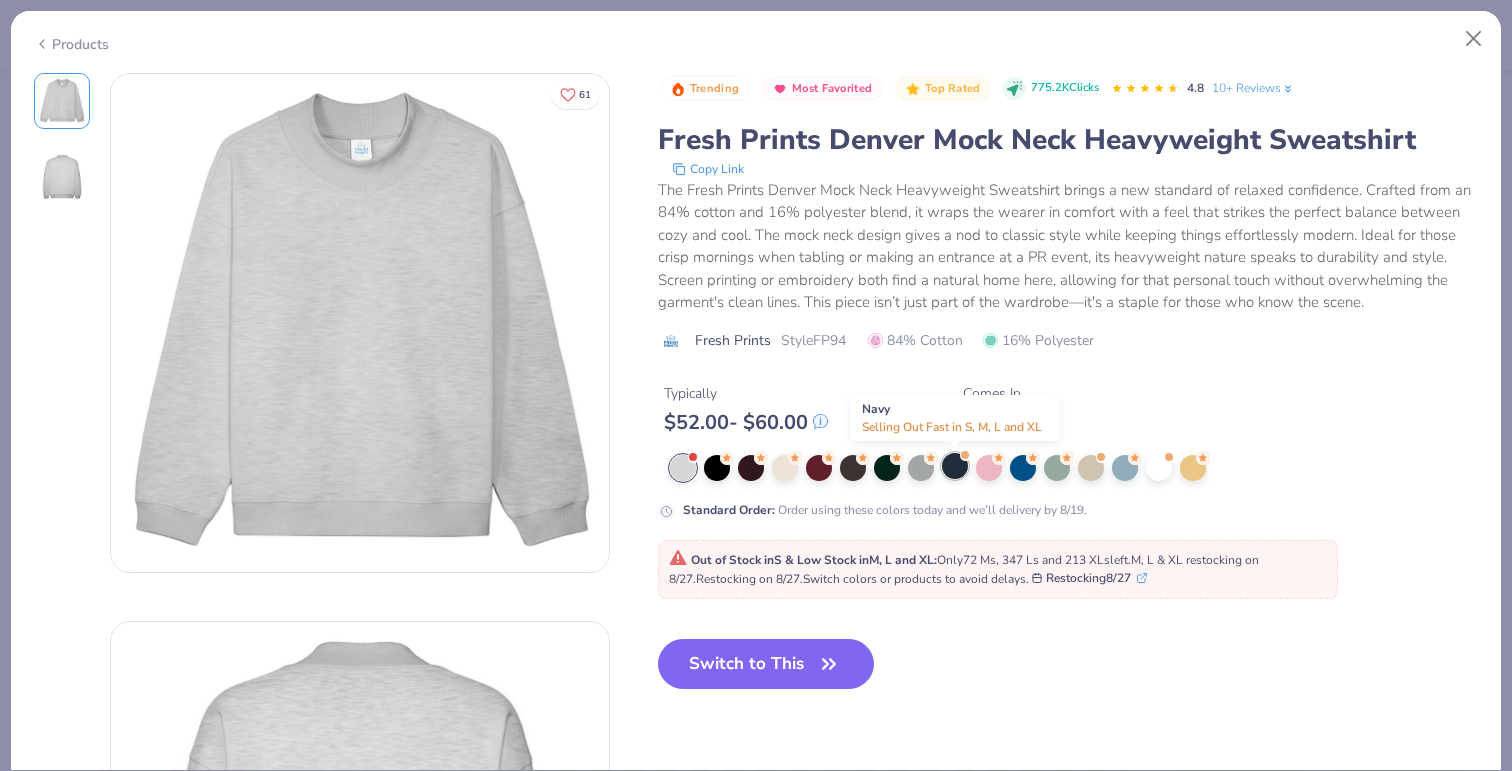 click at bounding box center [955, 466] 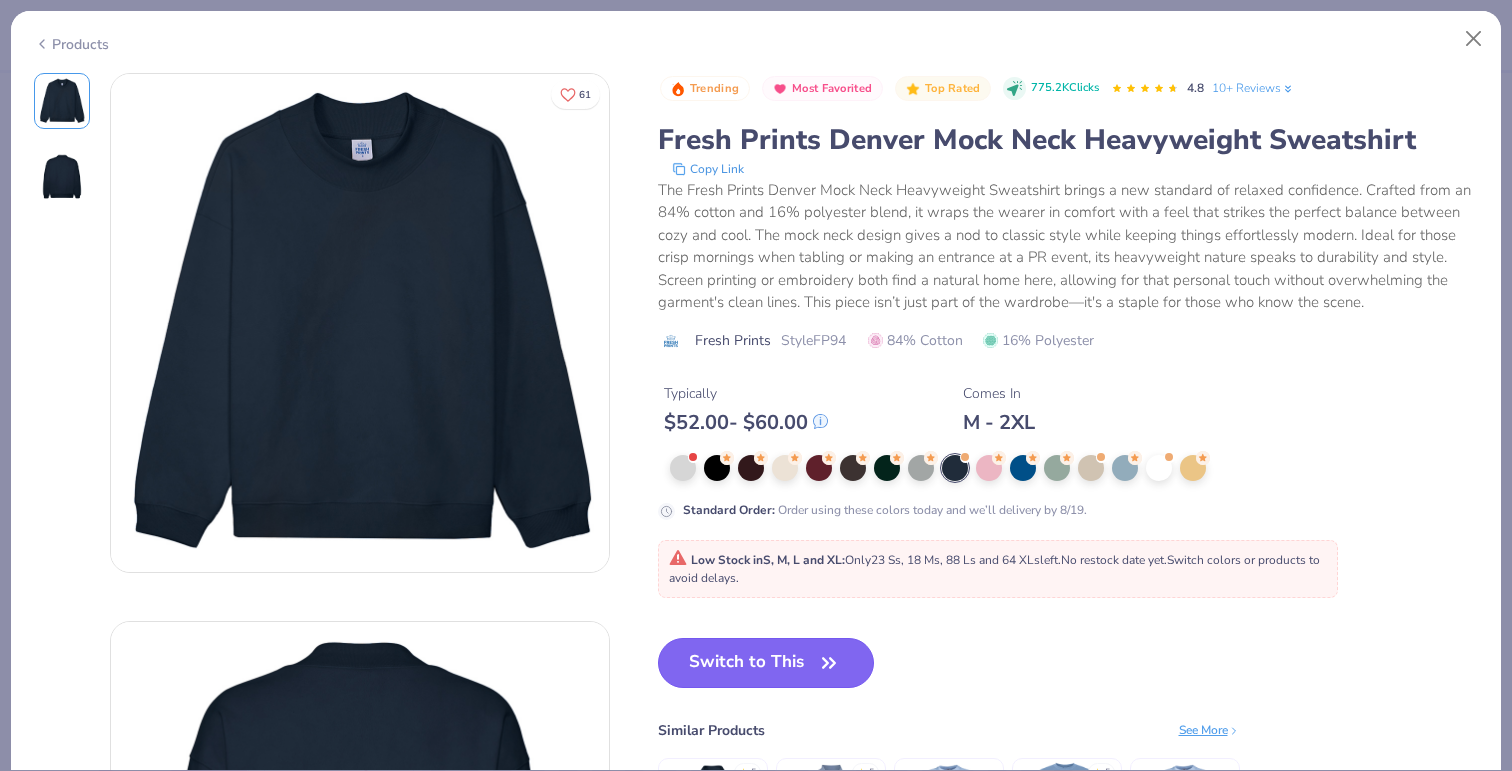 click on "Switch to This" at bounding box center [766, 663] 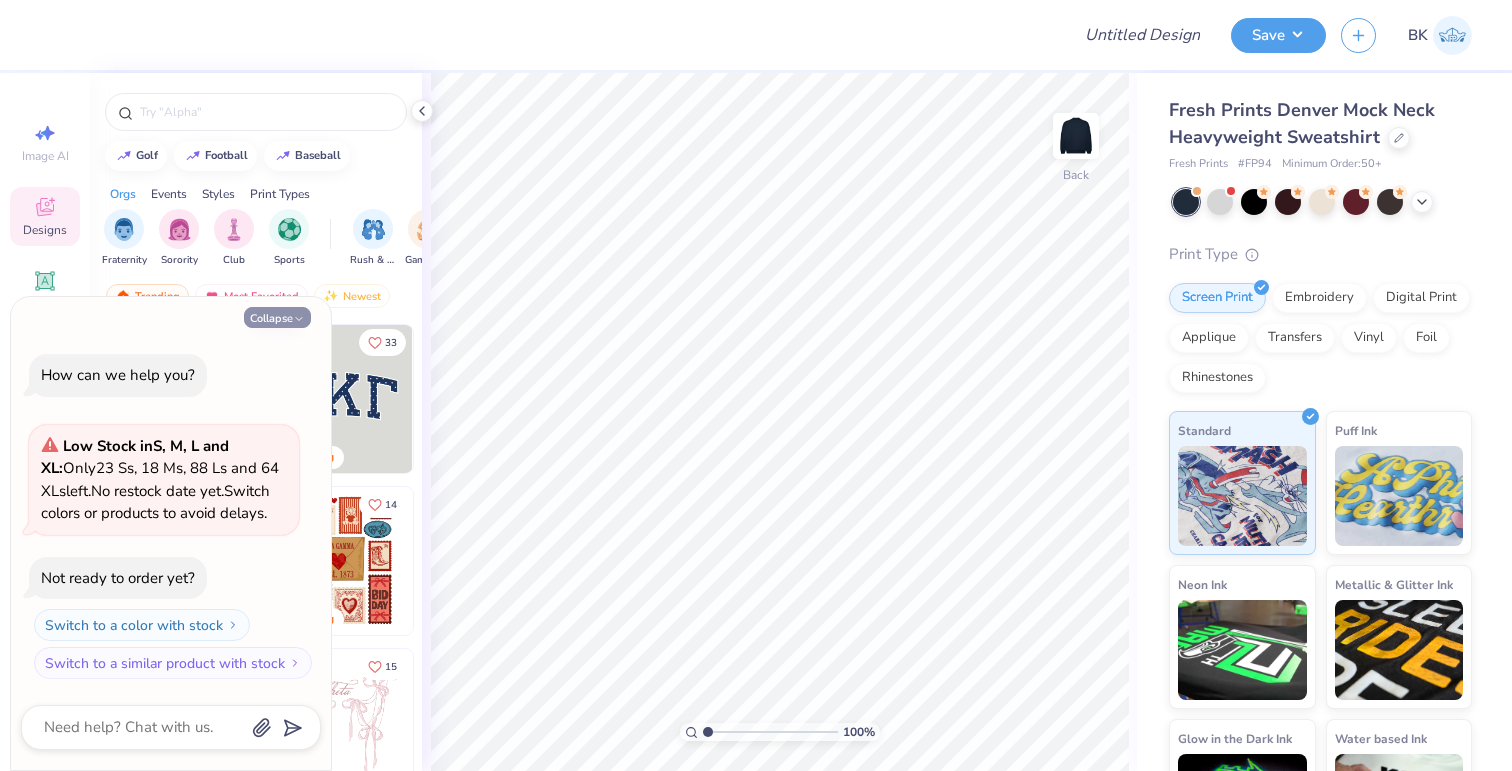 click 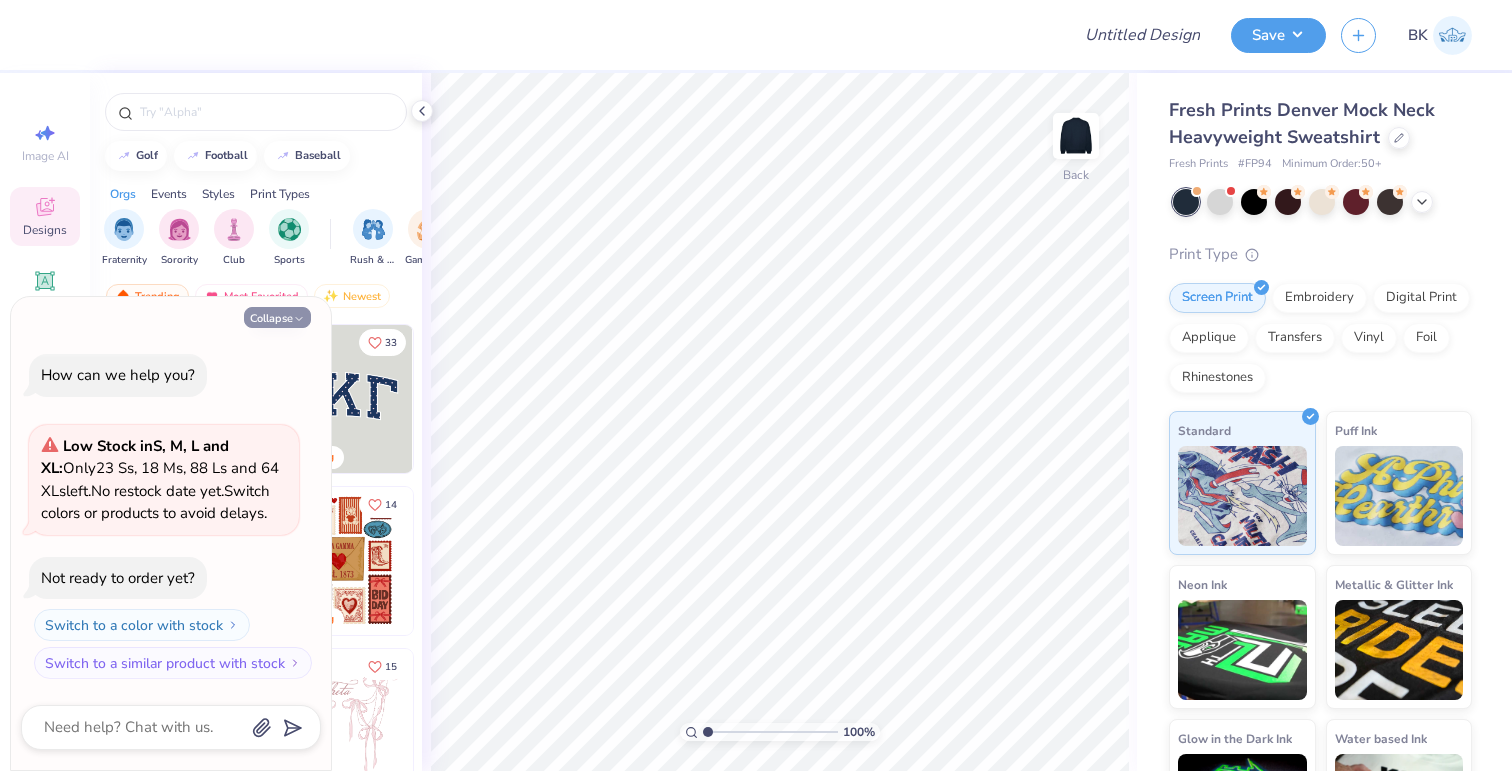 type on "x" 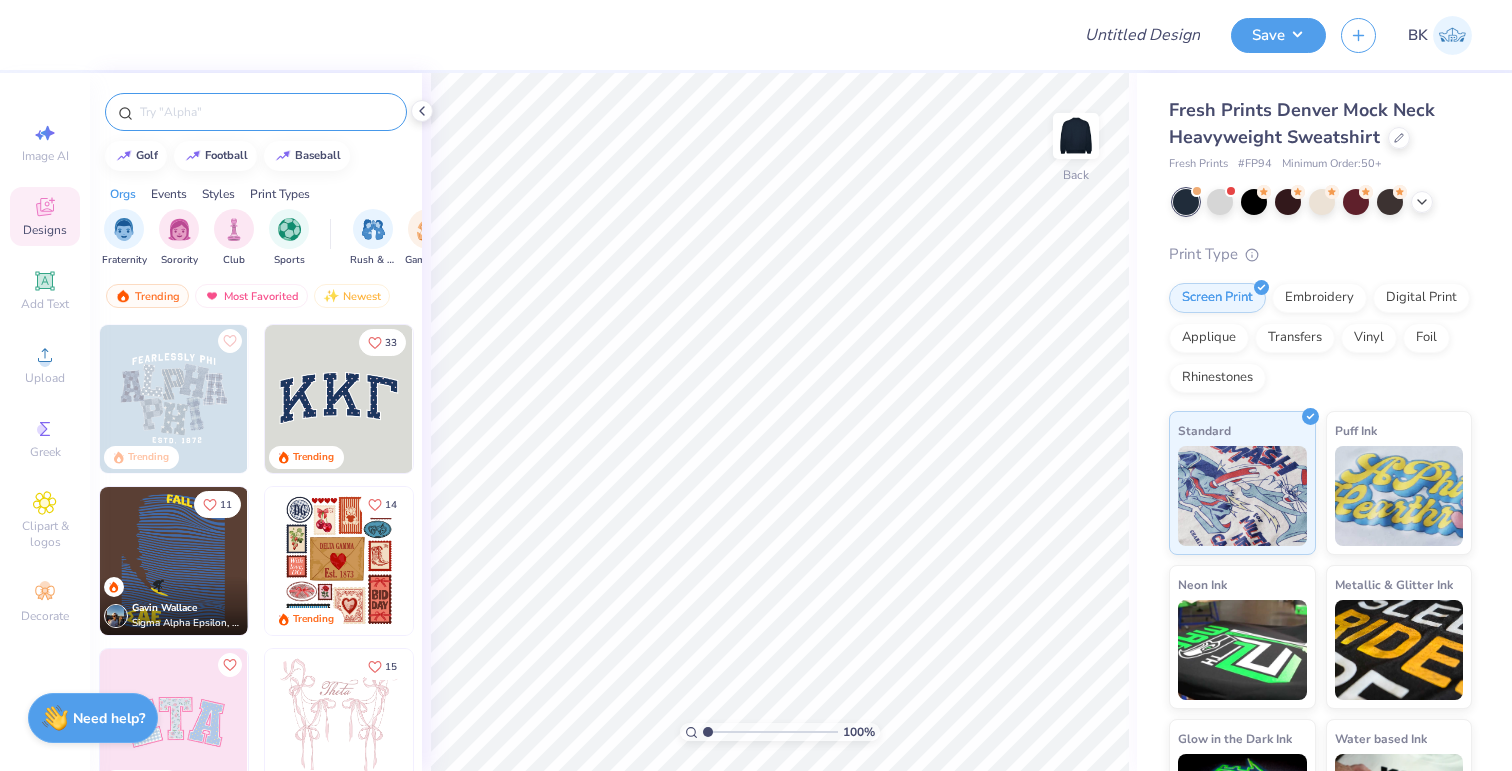 click at bounding box center [266, 112] 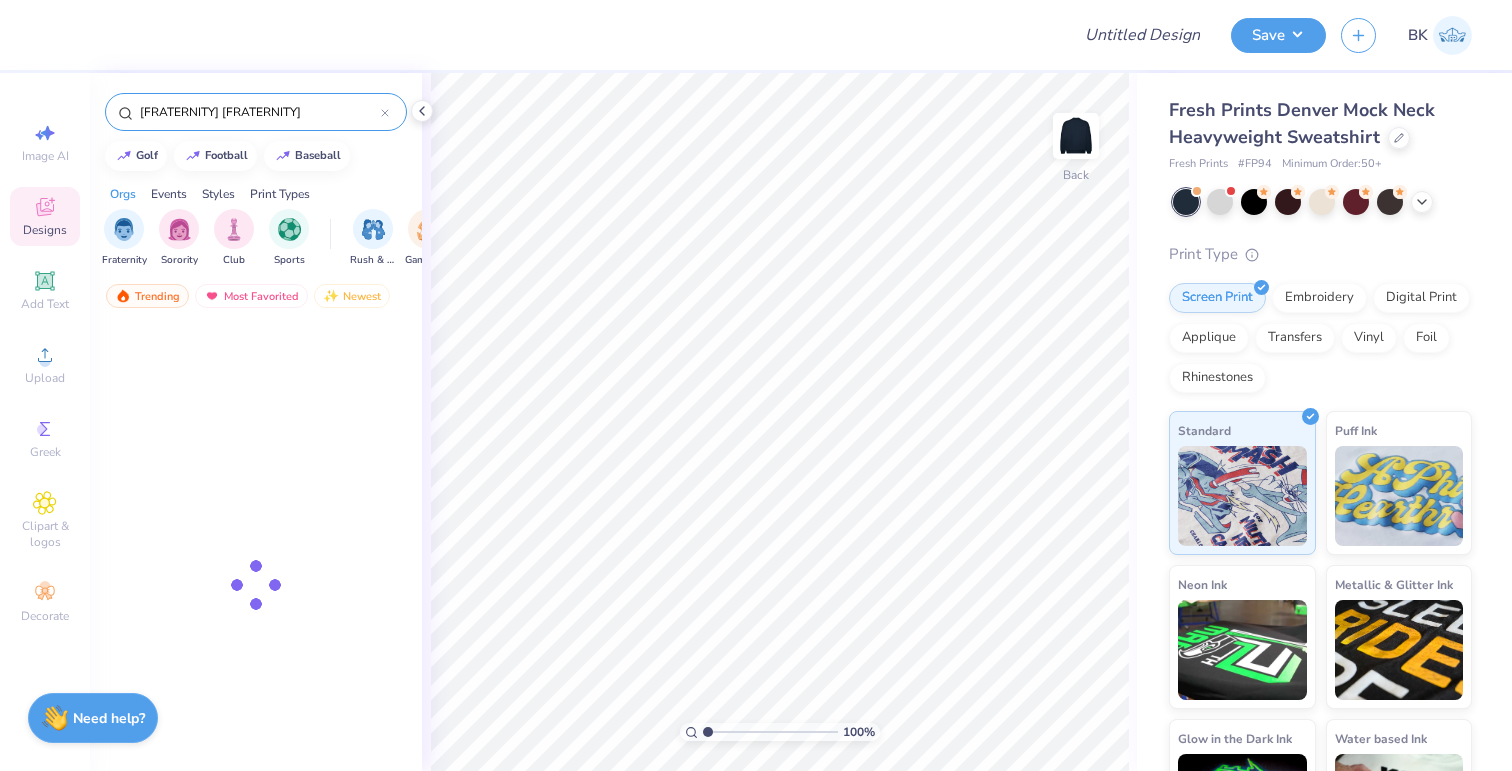 type on "[FRATERNITY] [FRATERNITY]" 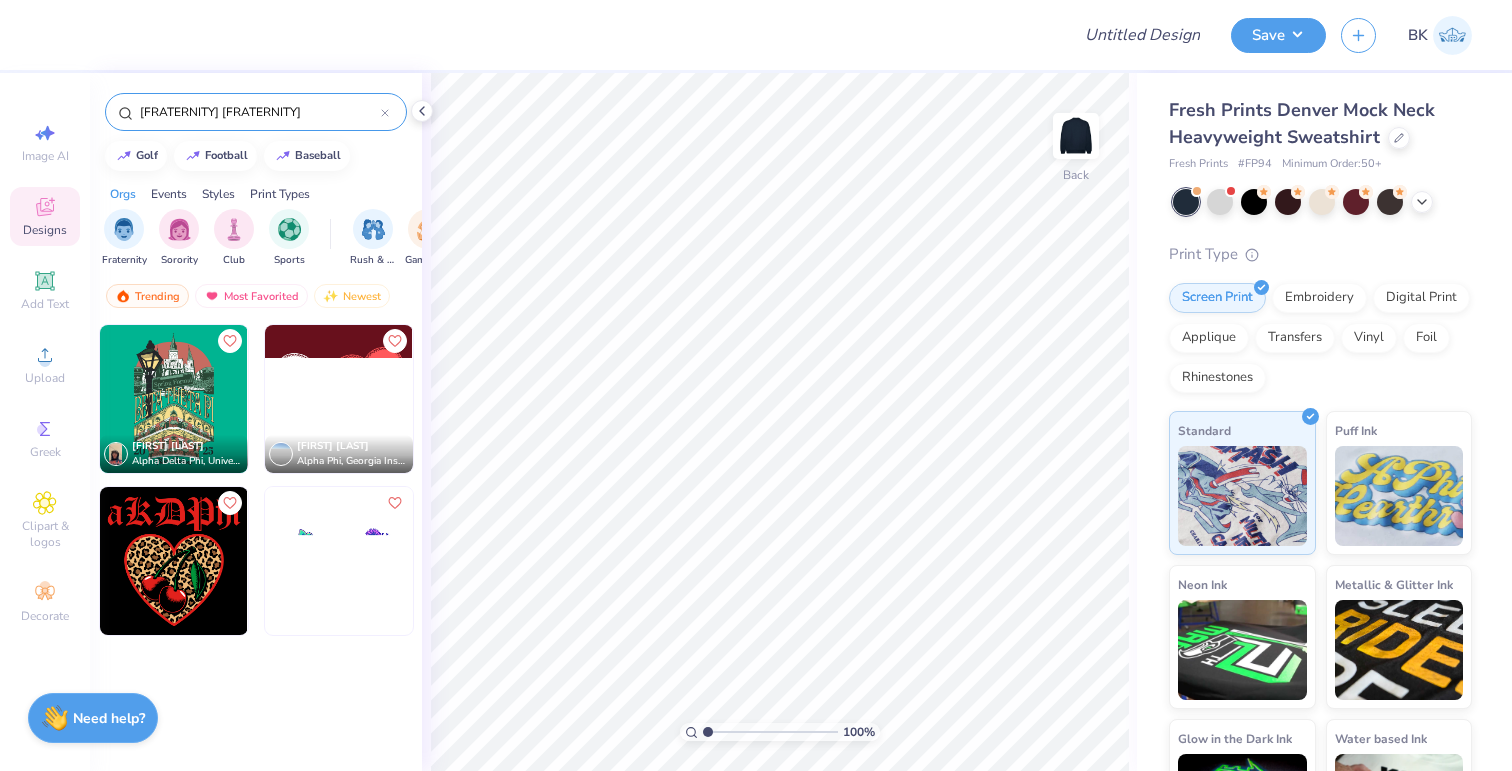 type 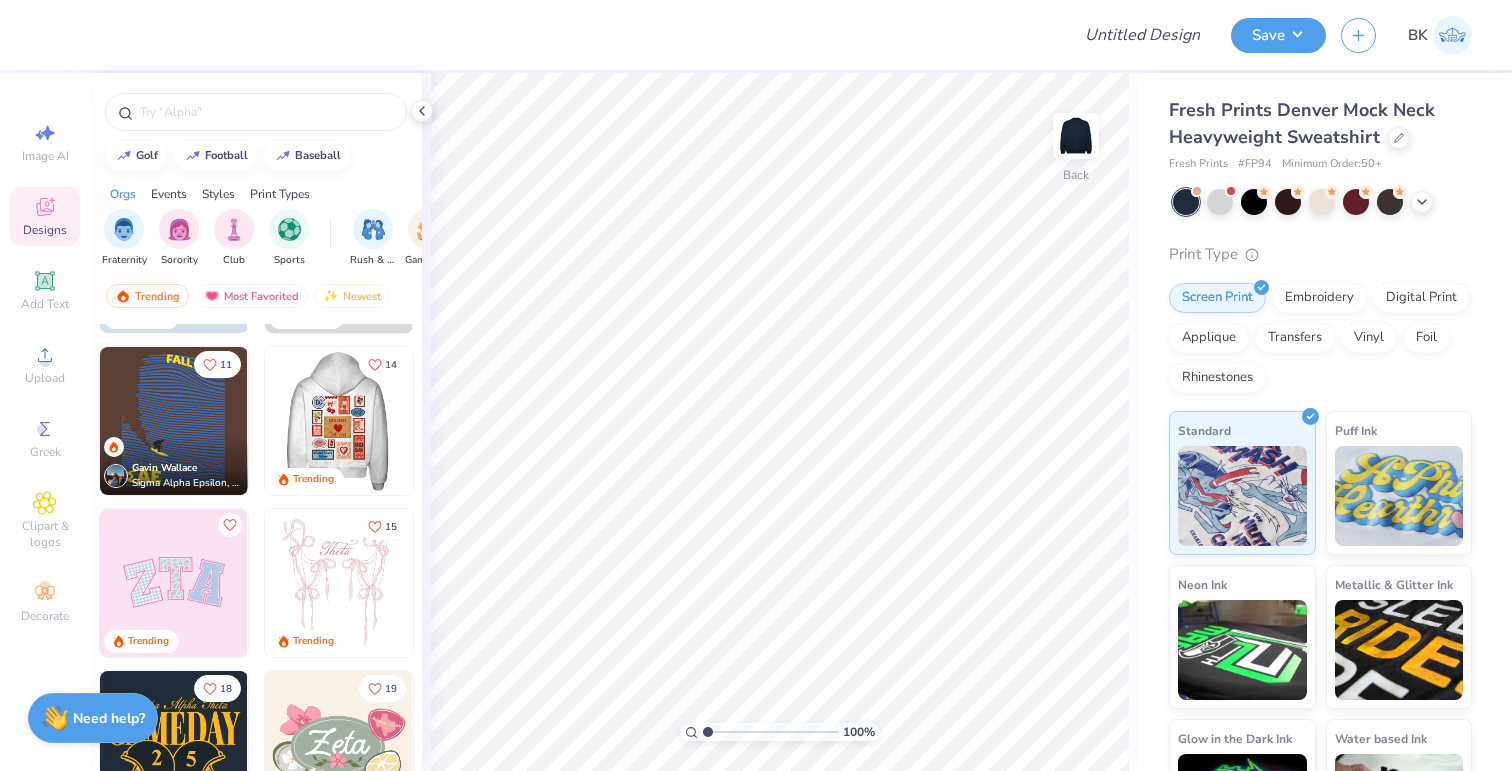 scroll, scrollTop: 174, scrollLeft: 0, axis: vertical 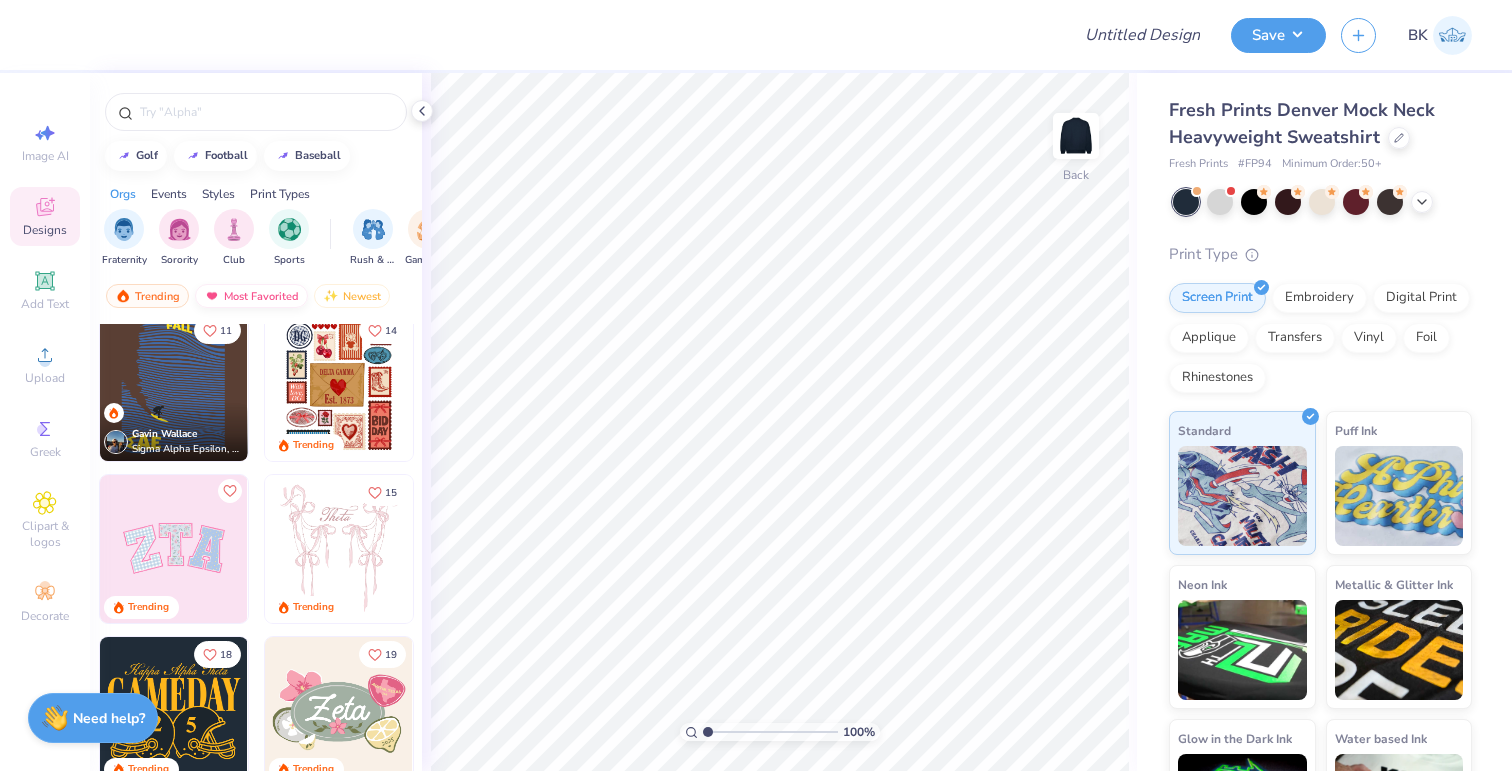 click on "Most Favorited" at bounding box center [251, 296] 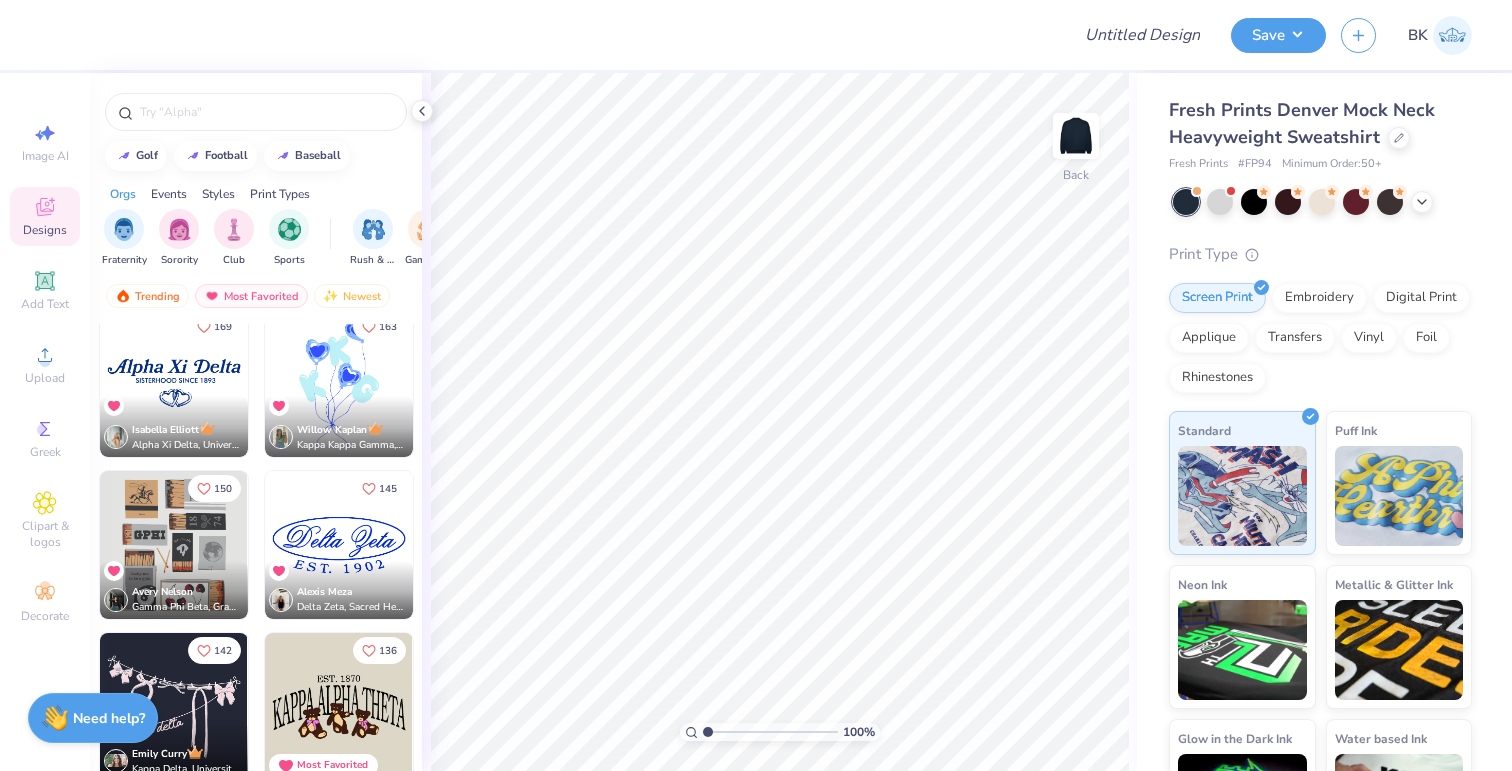 scroll, scrollTop: 675, scrollLeft: 0, axis: vertical 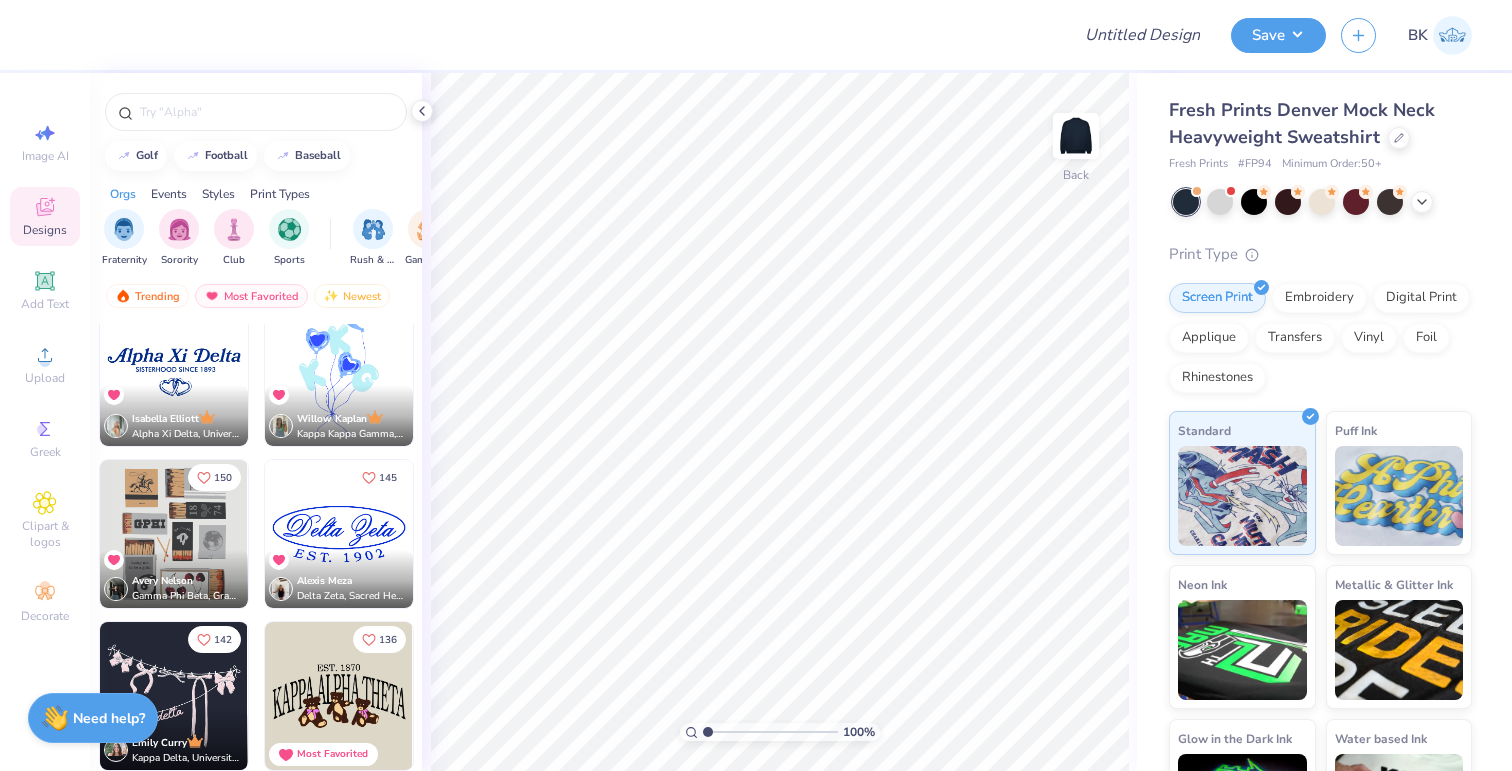 click at bounding box center [339, 534] 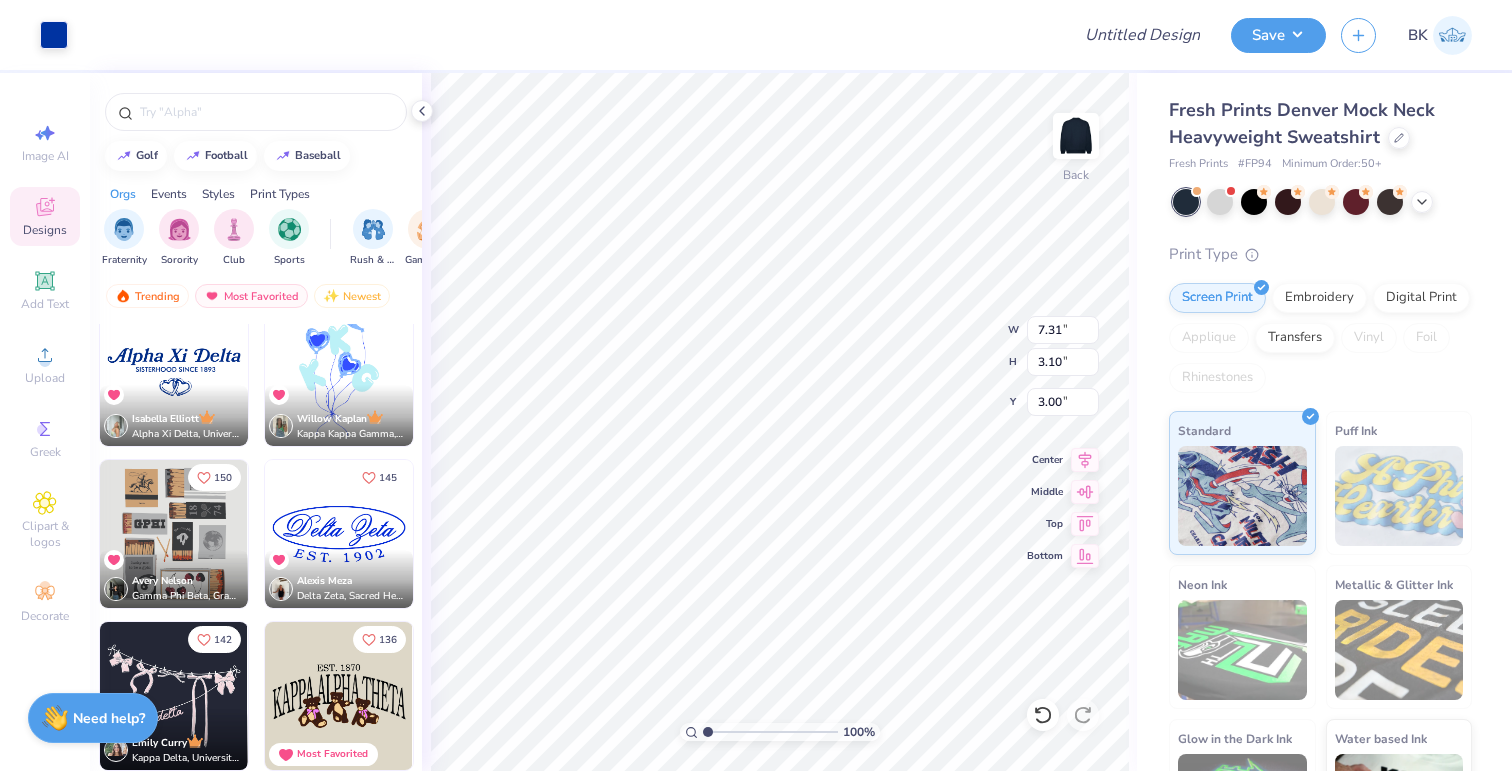 type on "9.71" 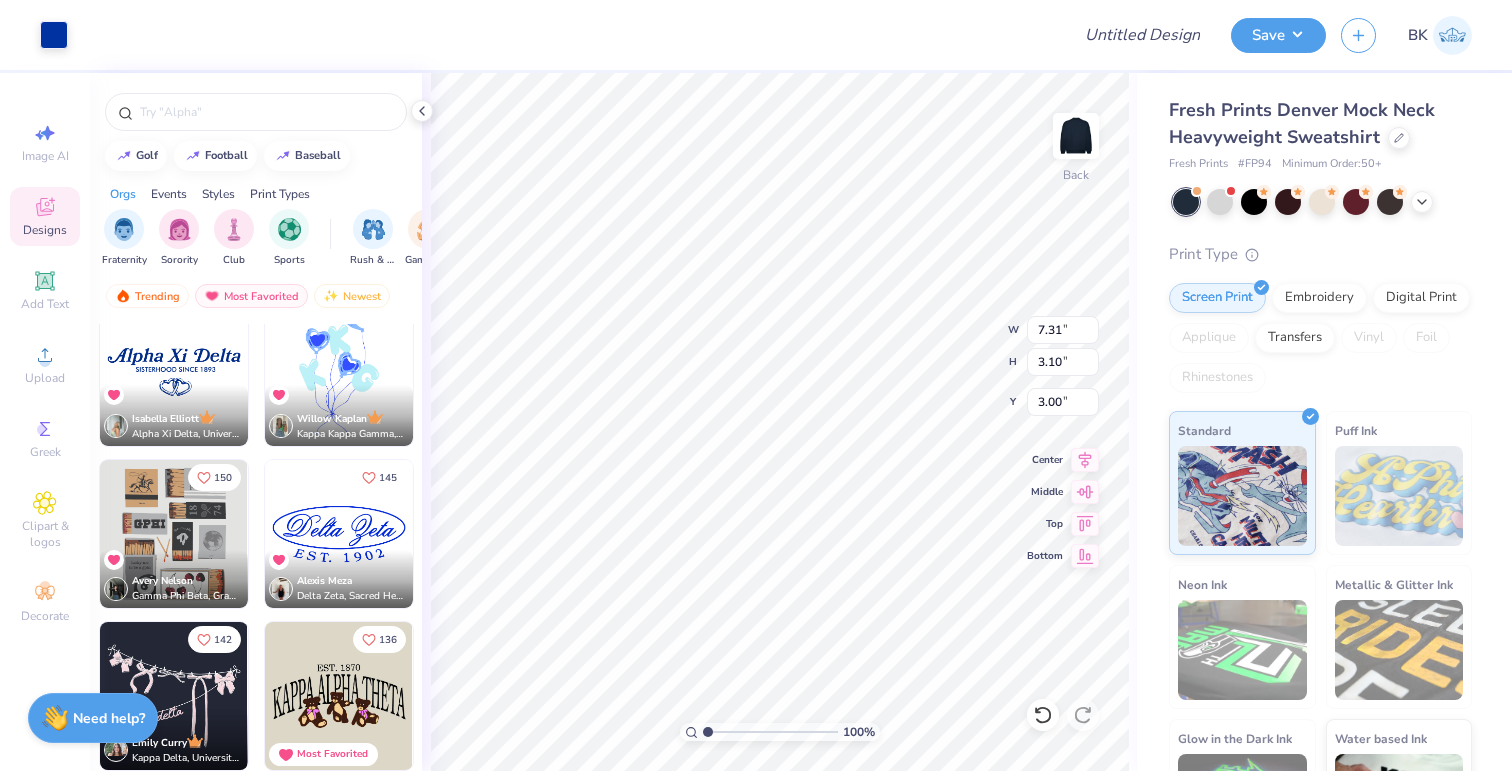 type on "4.12" 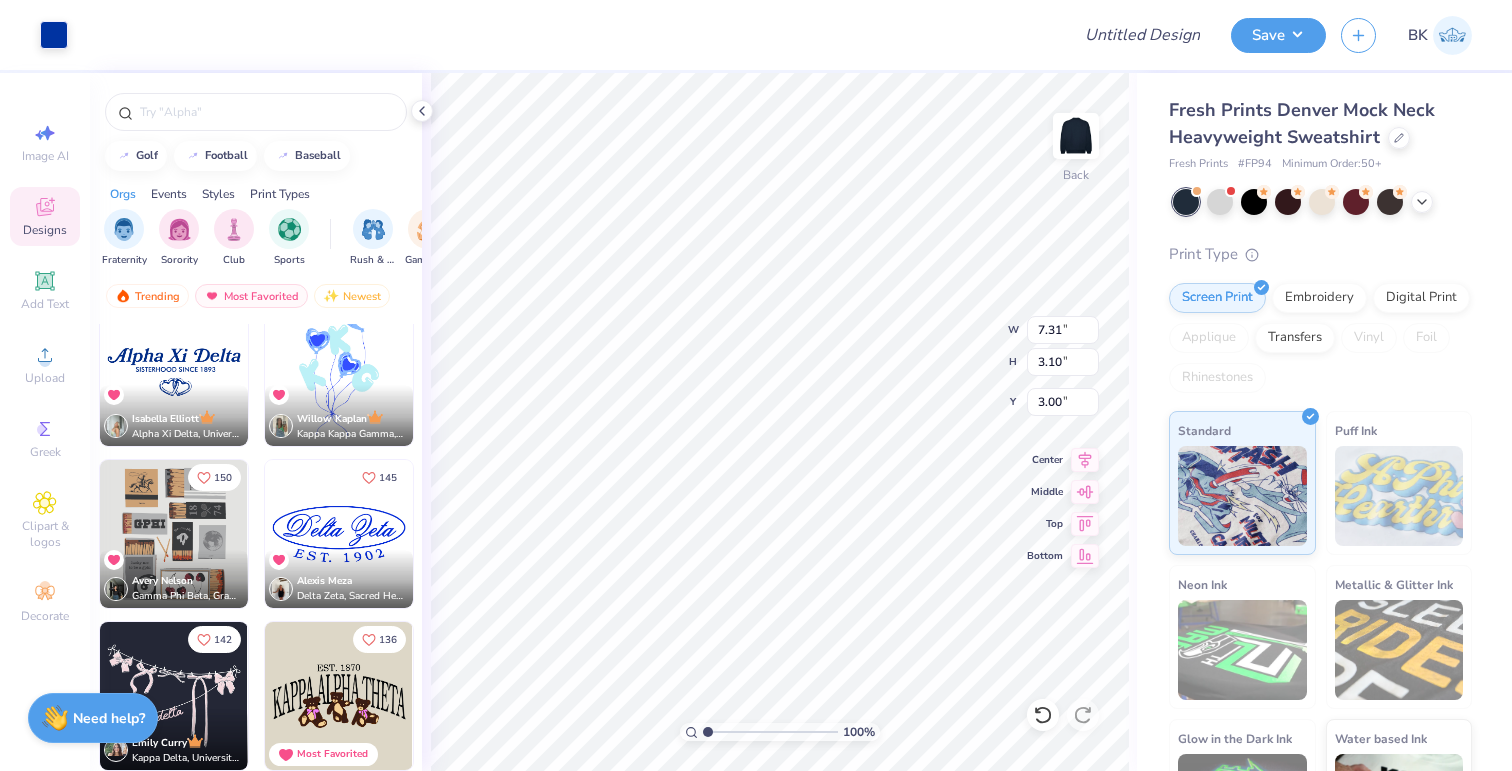 type on "3.02" 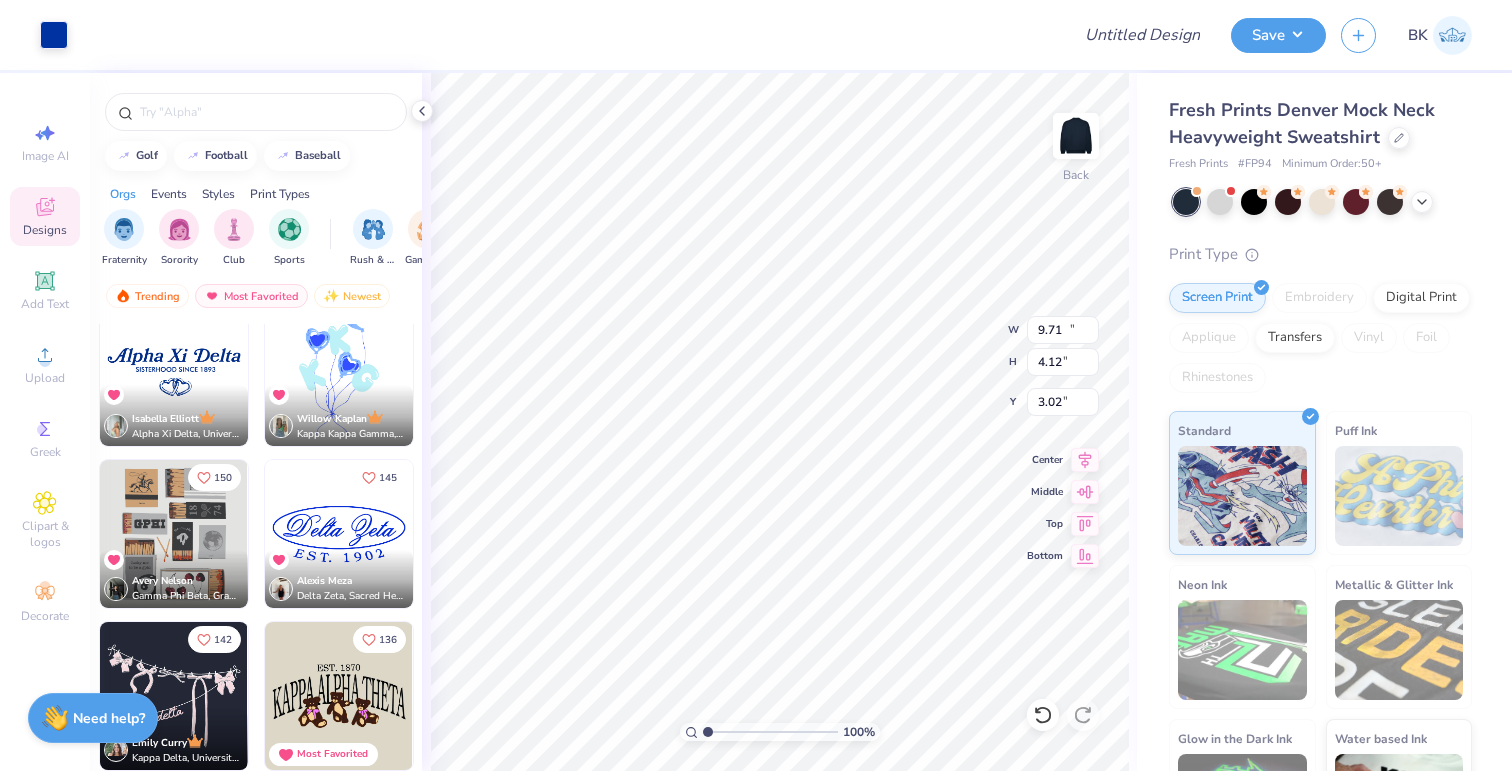 type on "12.66" 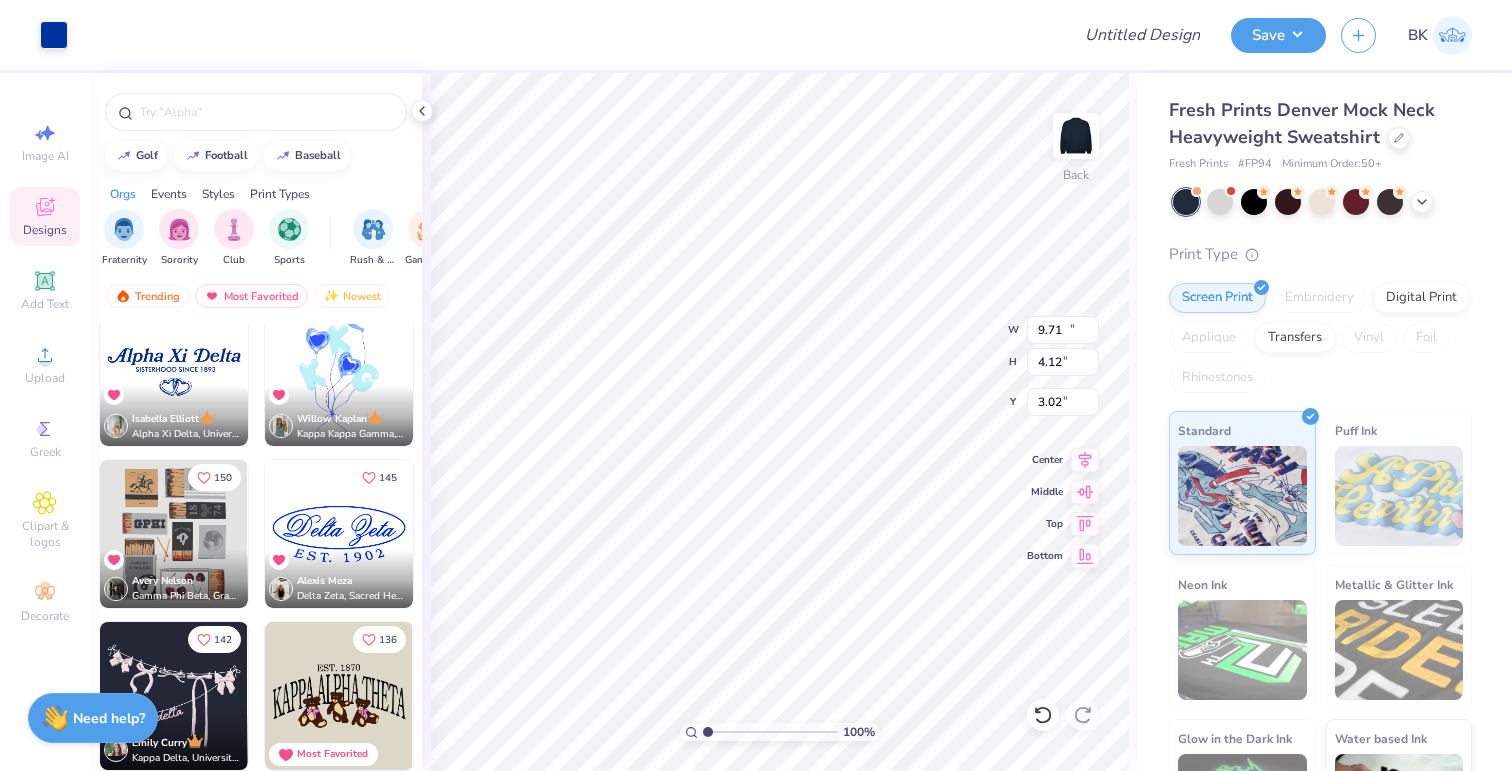 type on "5.37" 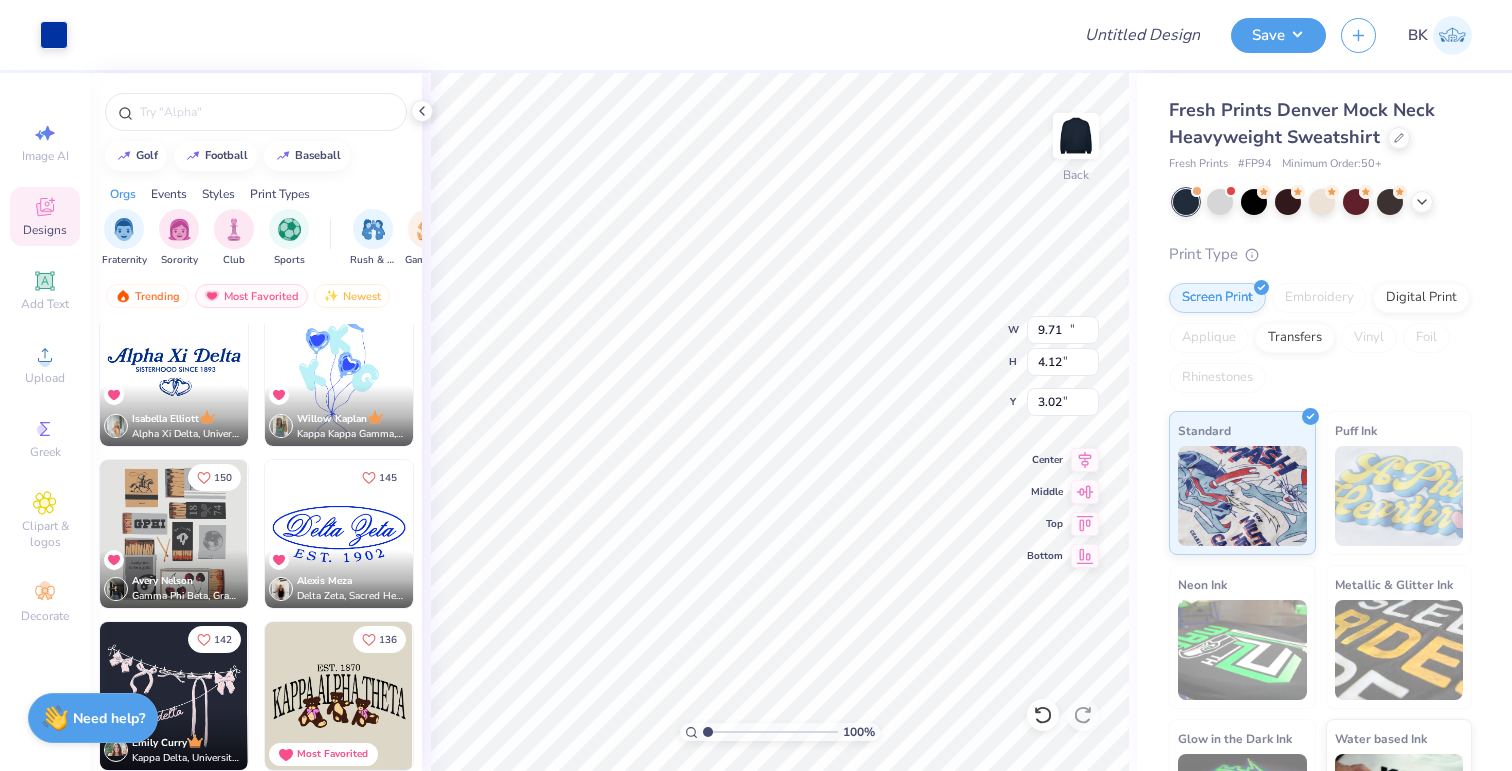 type on "3.04" 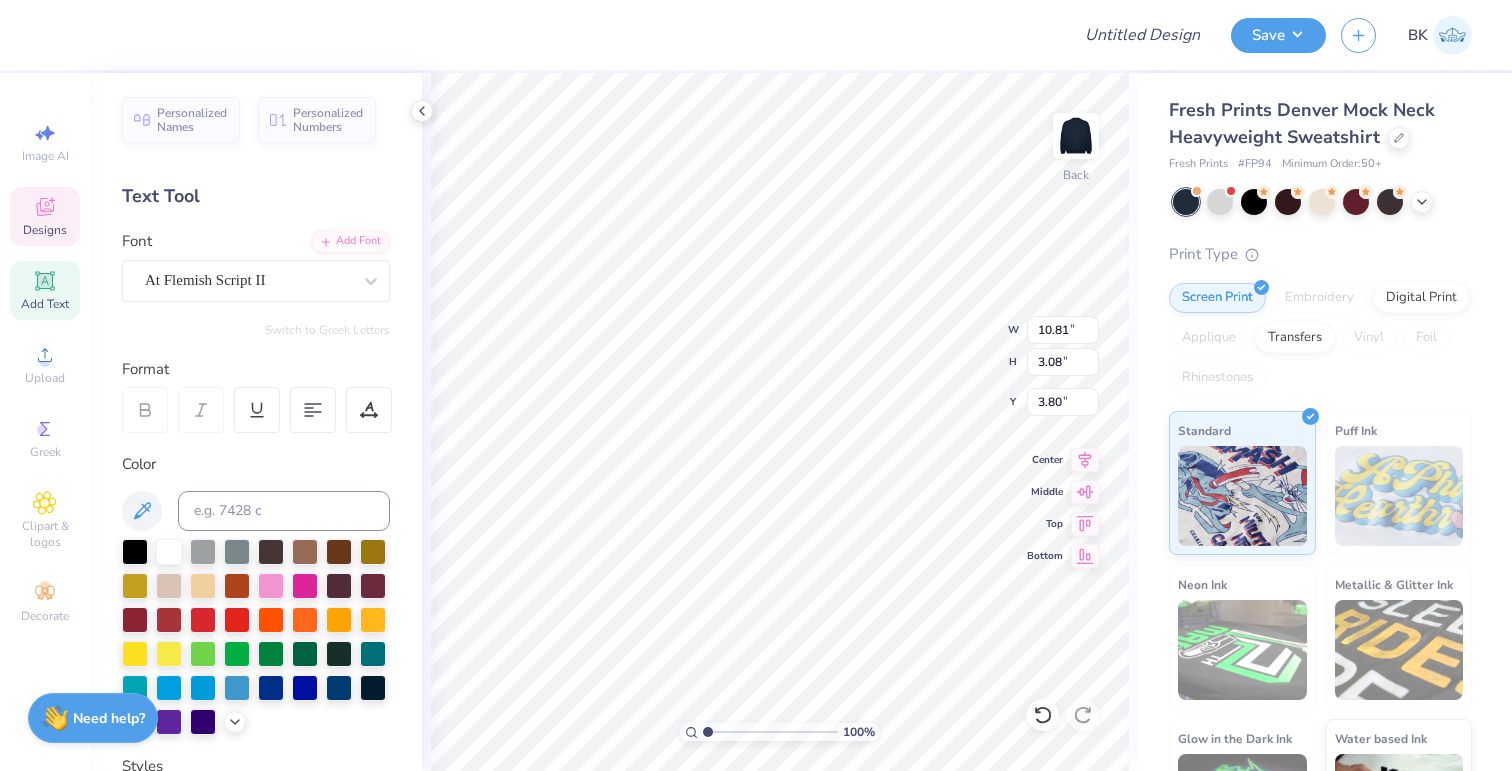 scroll, scrollTop: 0, scrollLeft: 3, axis: horizontal 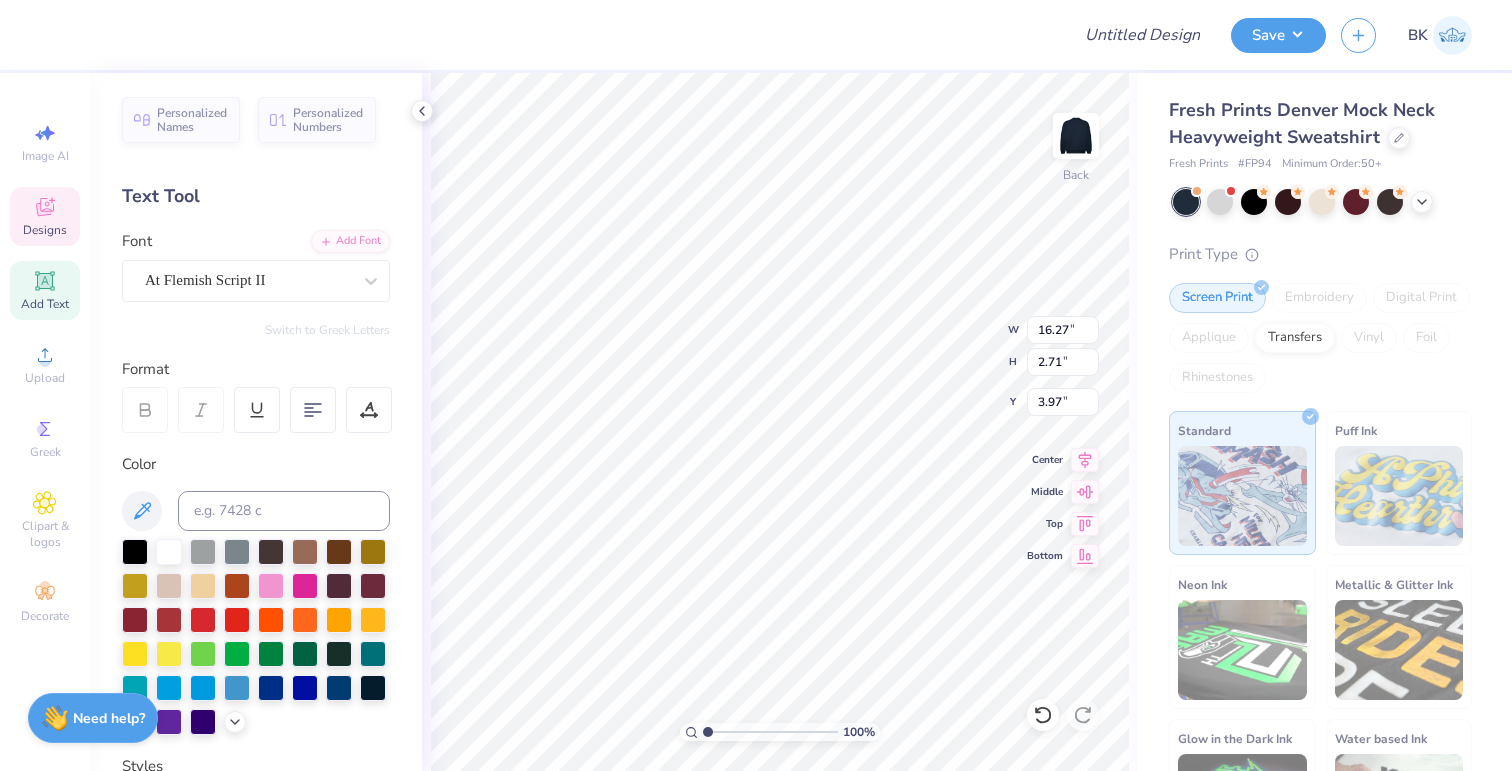 type on "12.46" 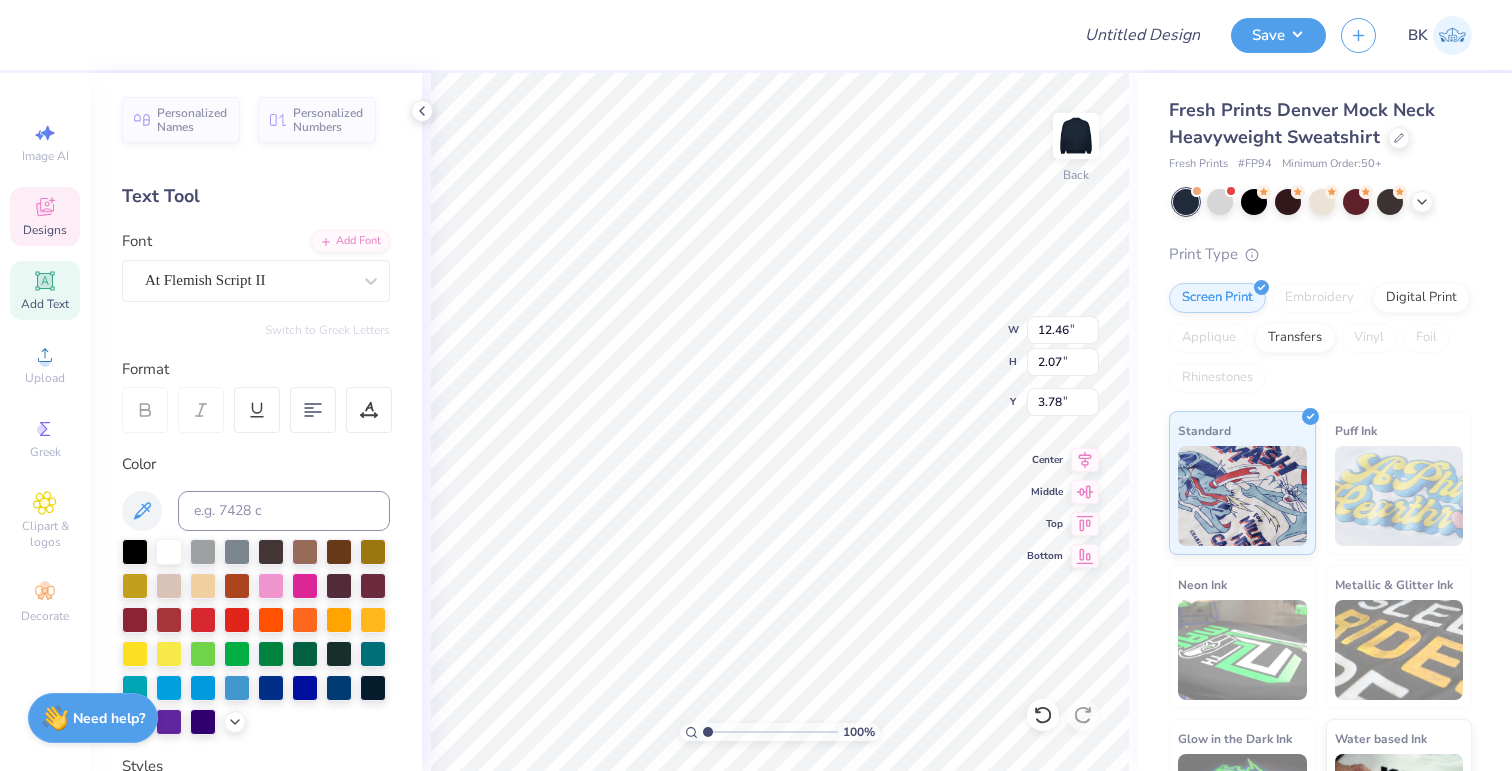type on "10.77" 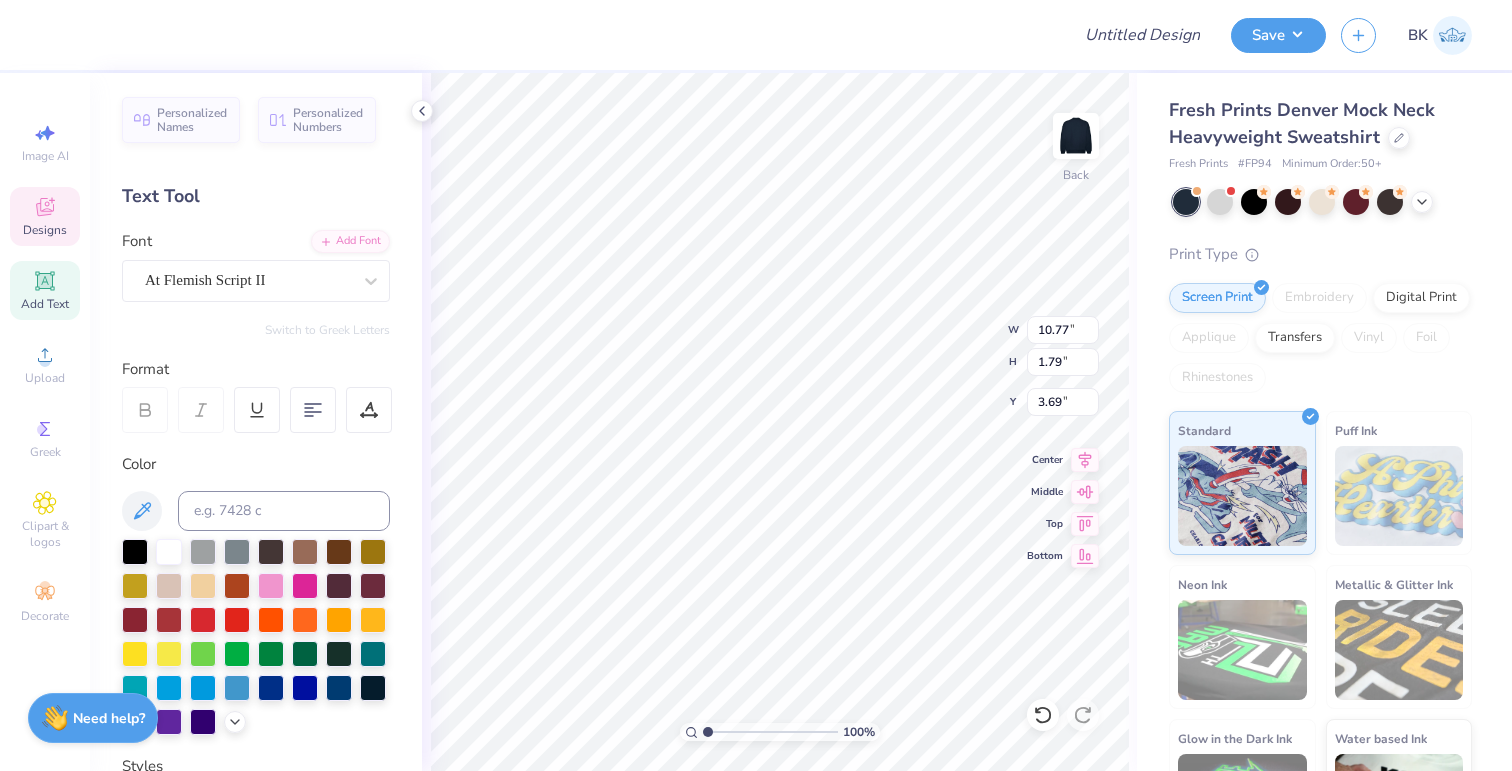 type on "4.21" 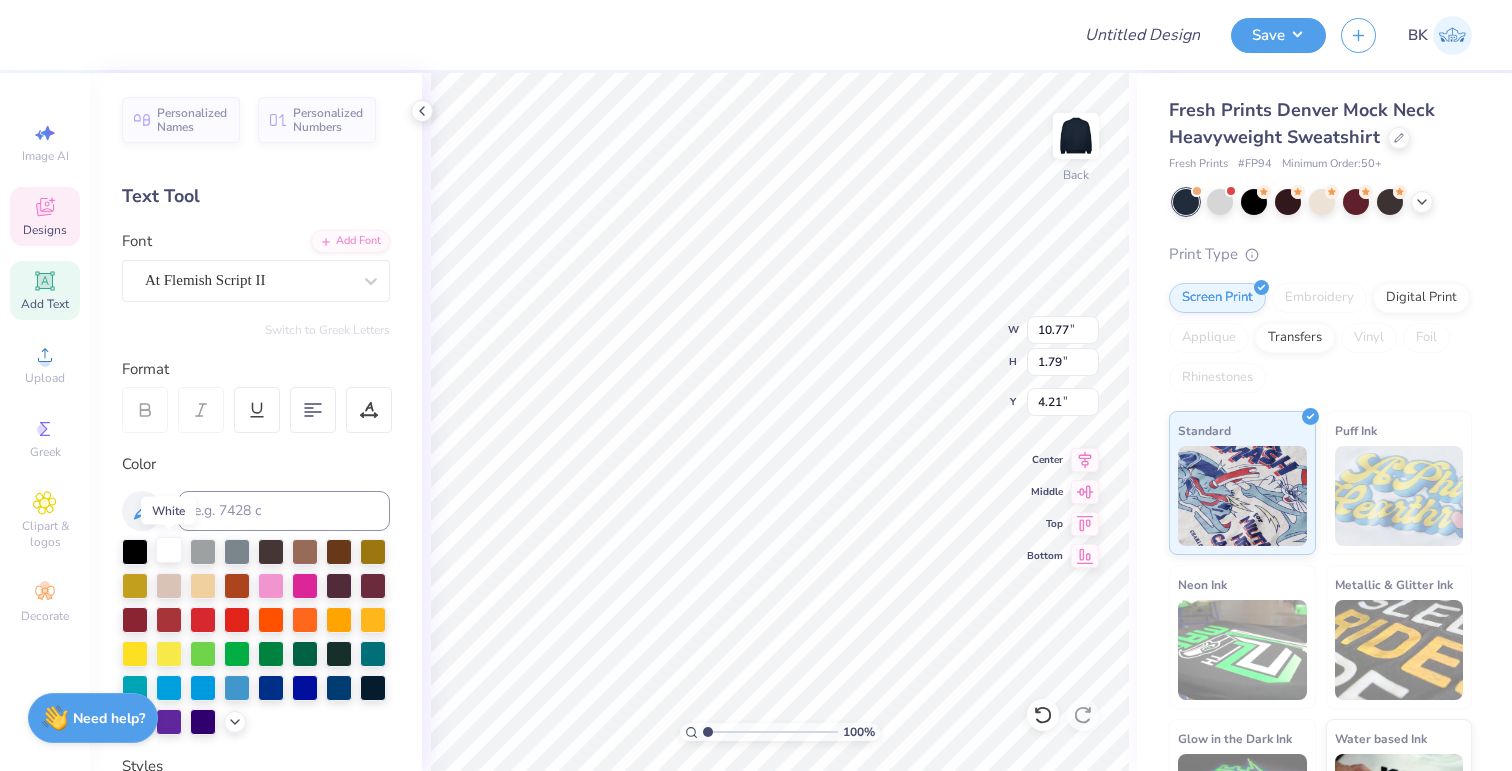 click at bounding box center (169, 550) 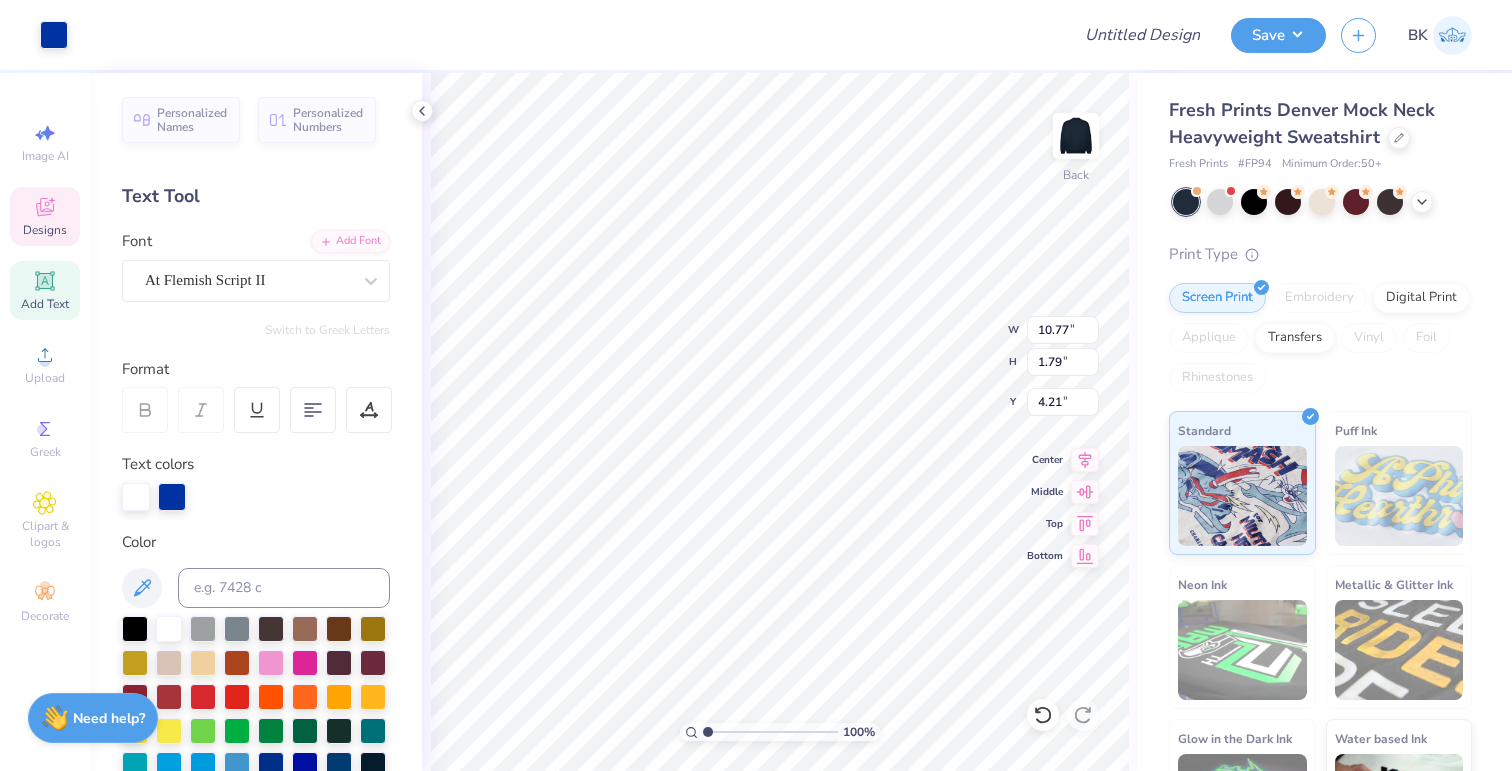 type on "12.66" 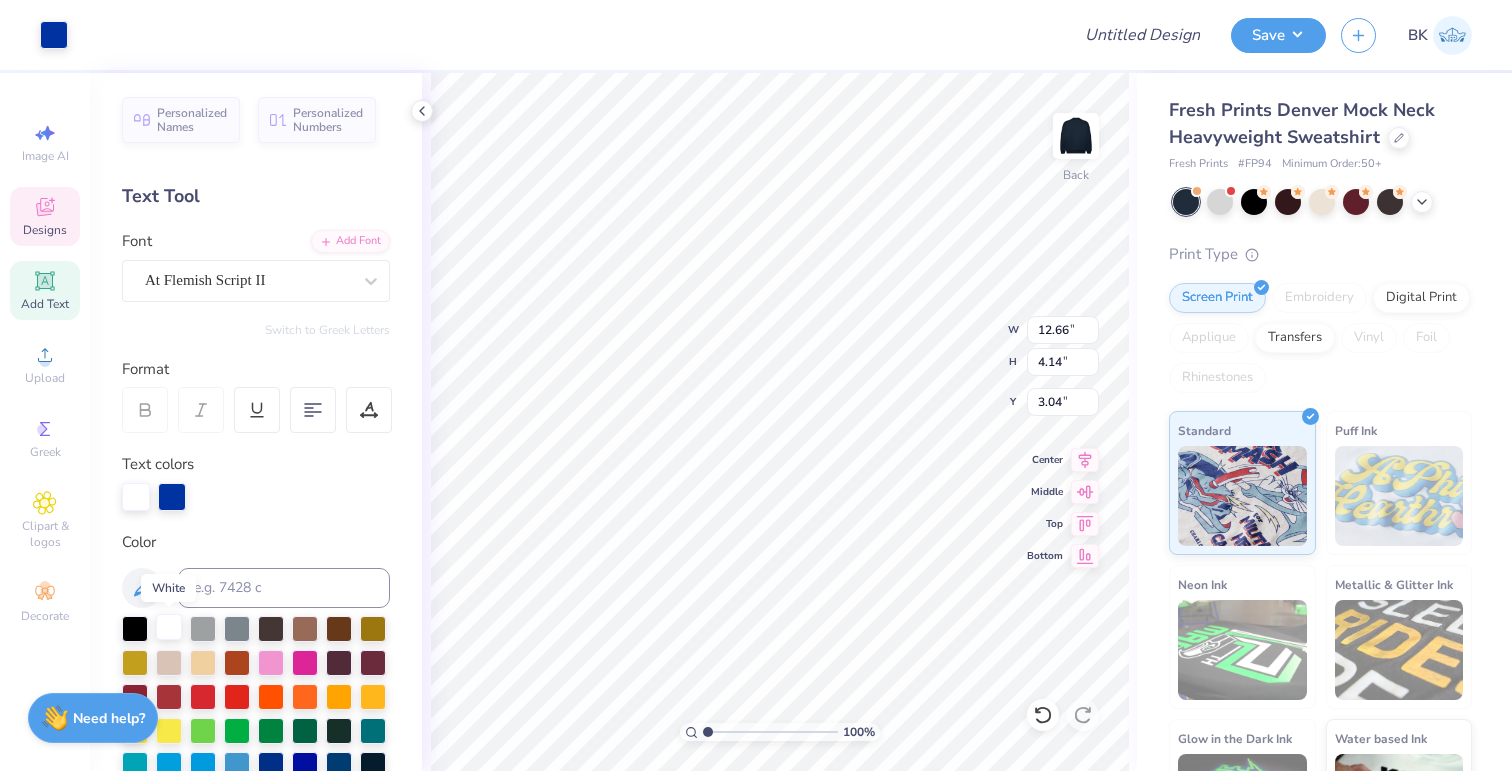 click at bounding box center [169, 627] 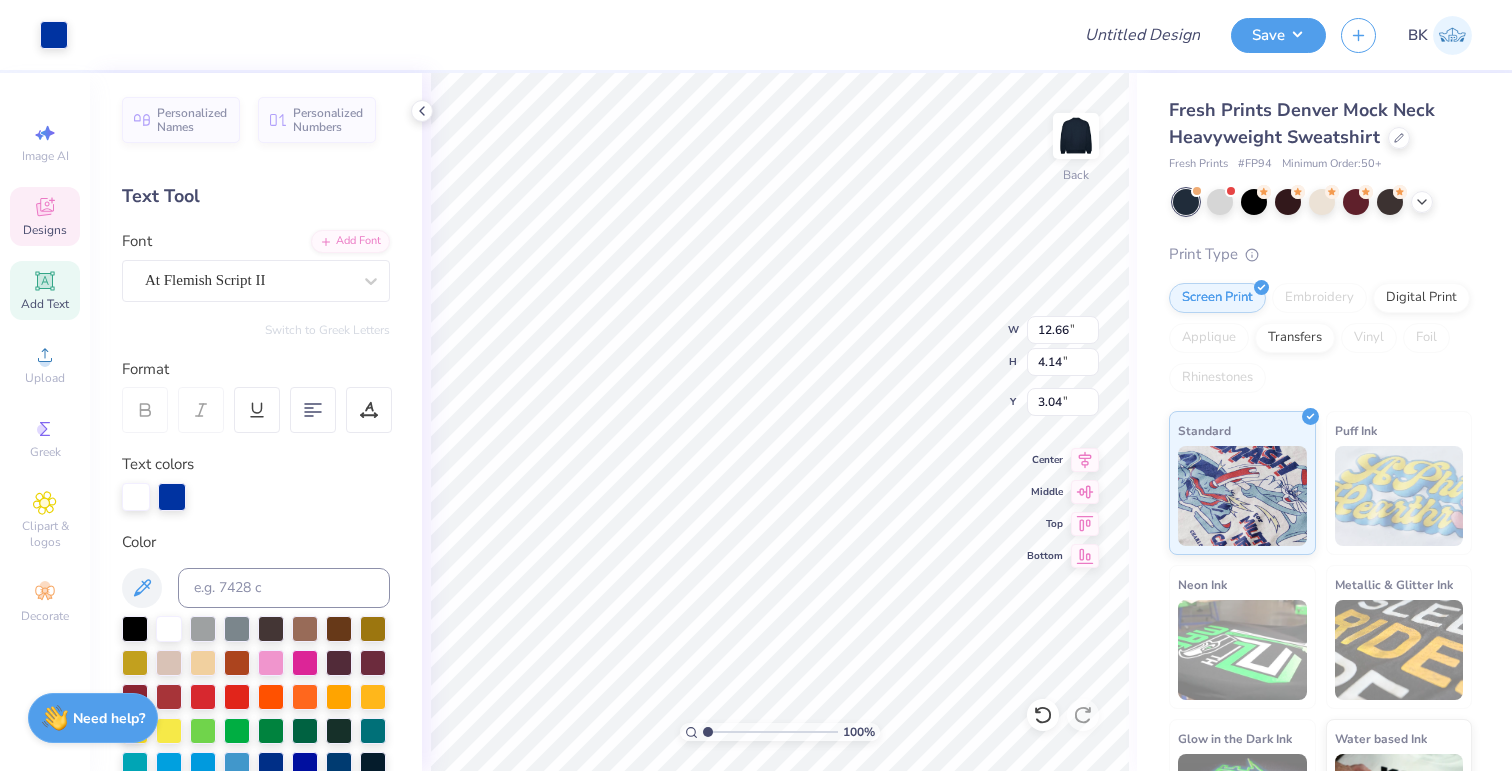 type on "10.77" 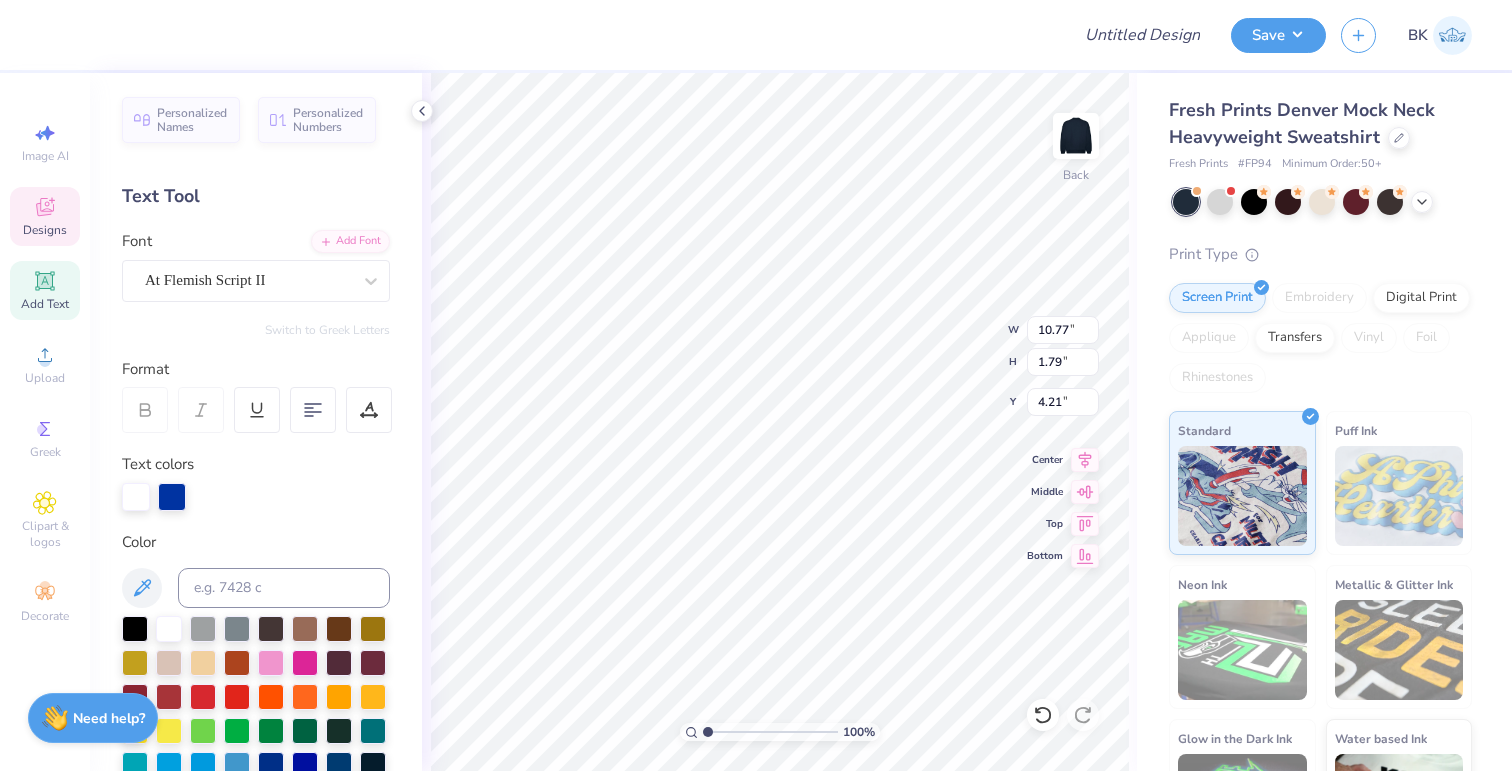 type on "12.66" 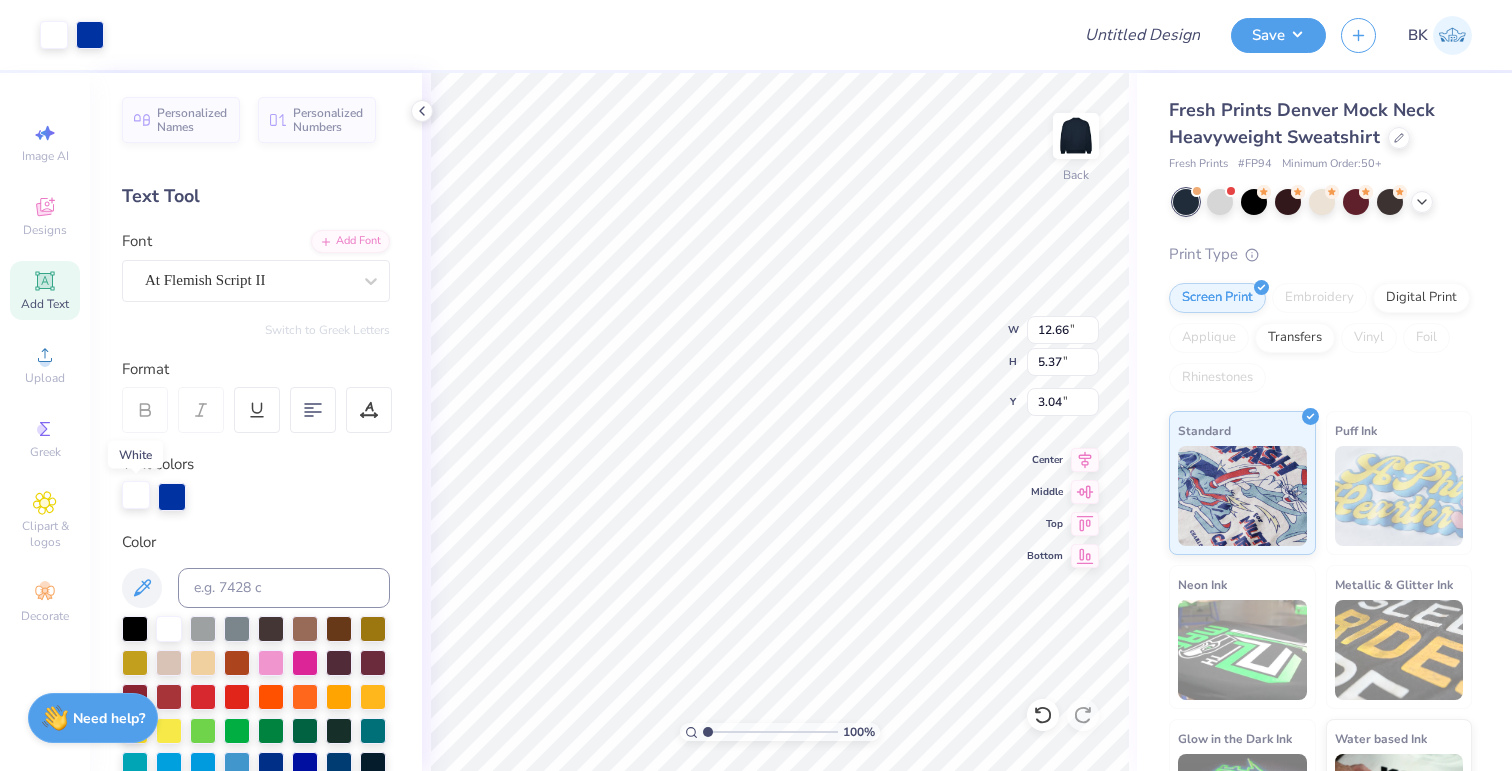click at bounding box center [136, 495] 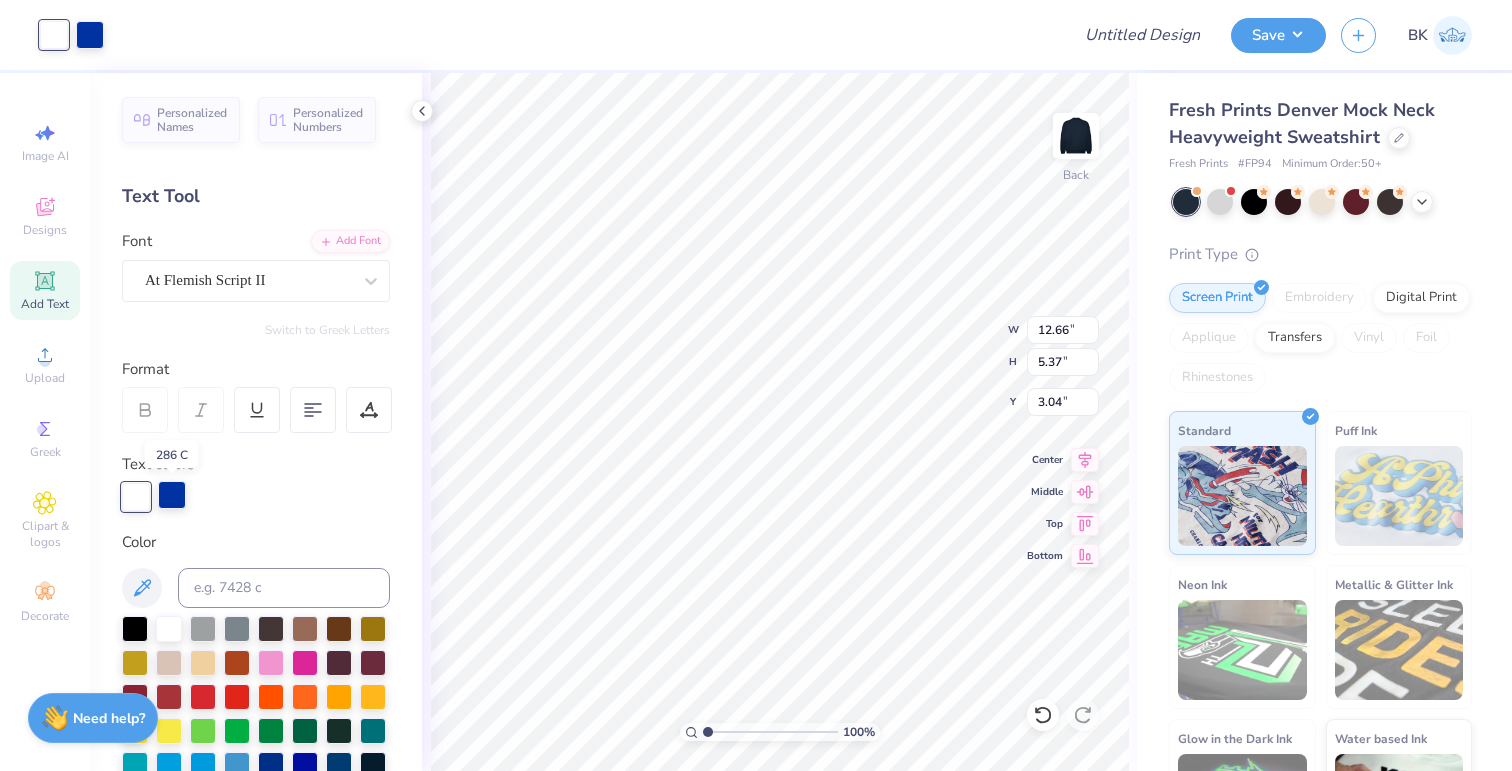 click at bounding box center (172, 495) 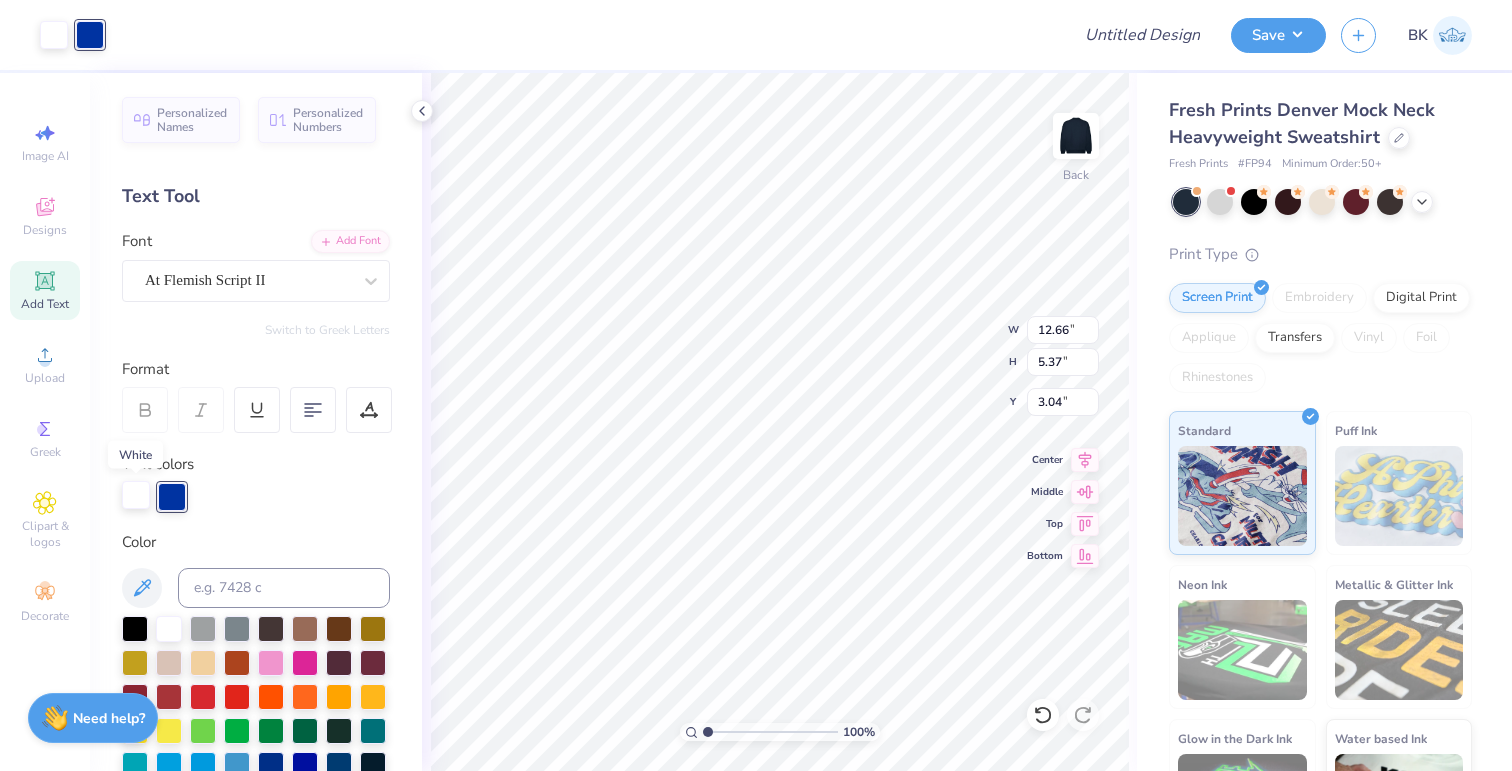 click at bounding box center [136, 495] 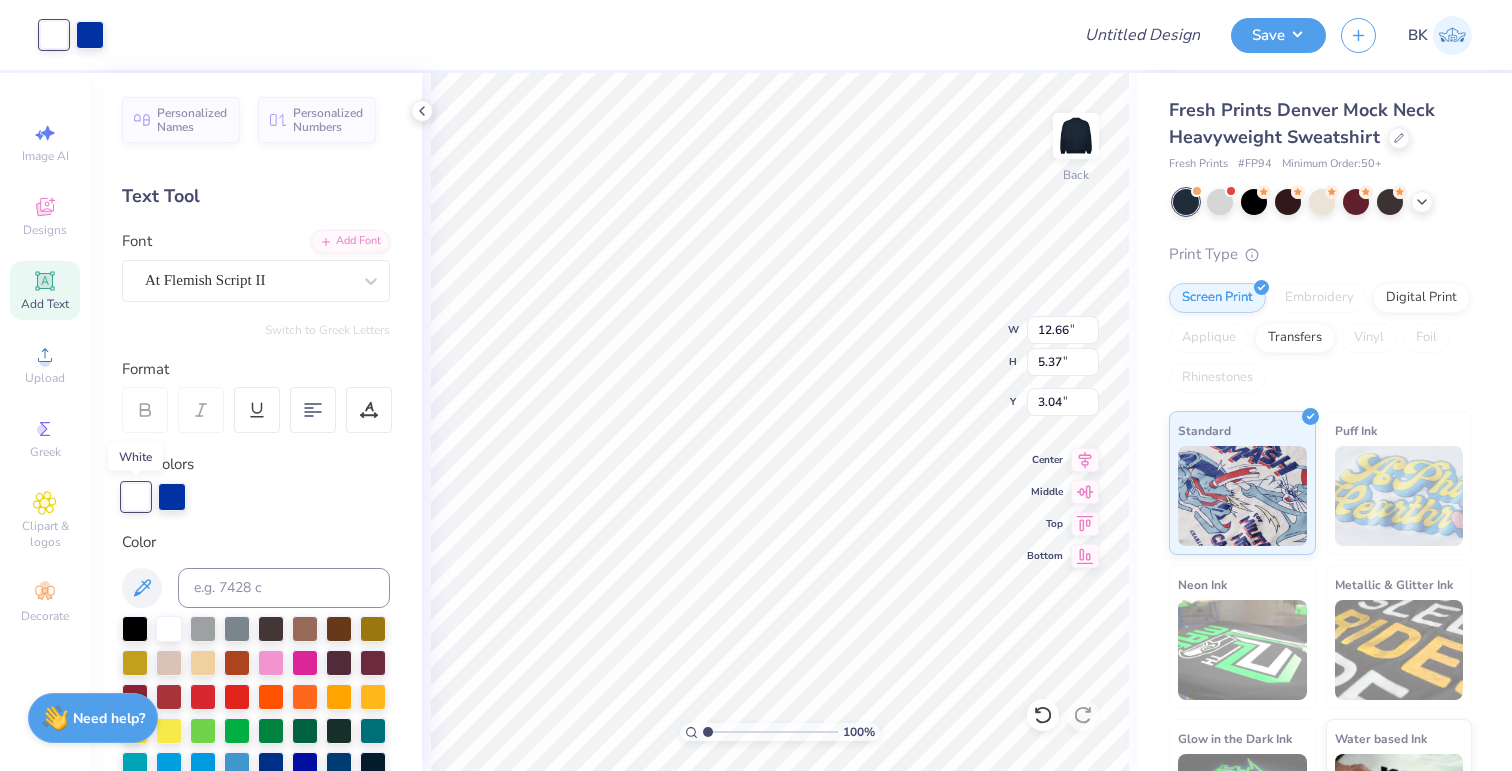 click at bounding box center [136, 497] 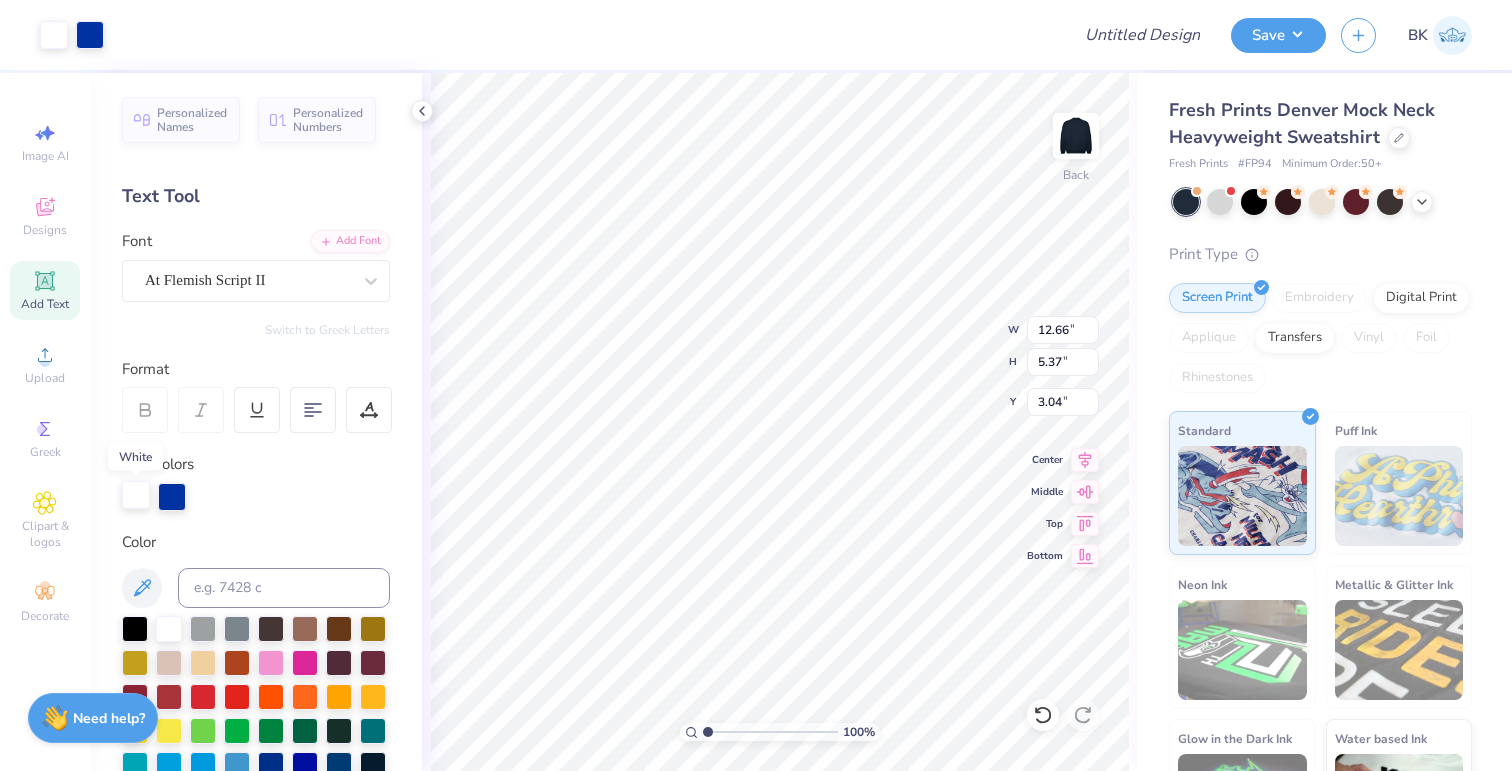 click at bounding box center (136, 495) 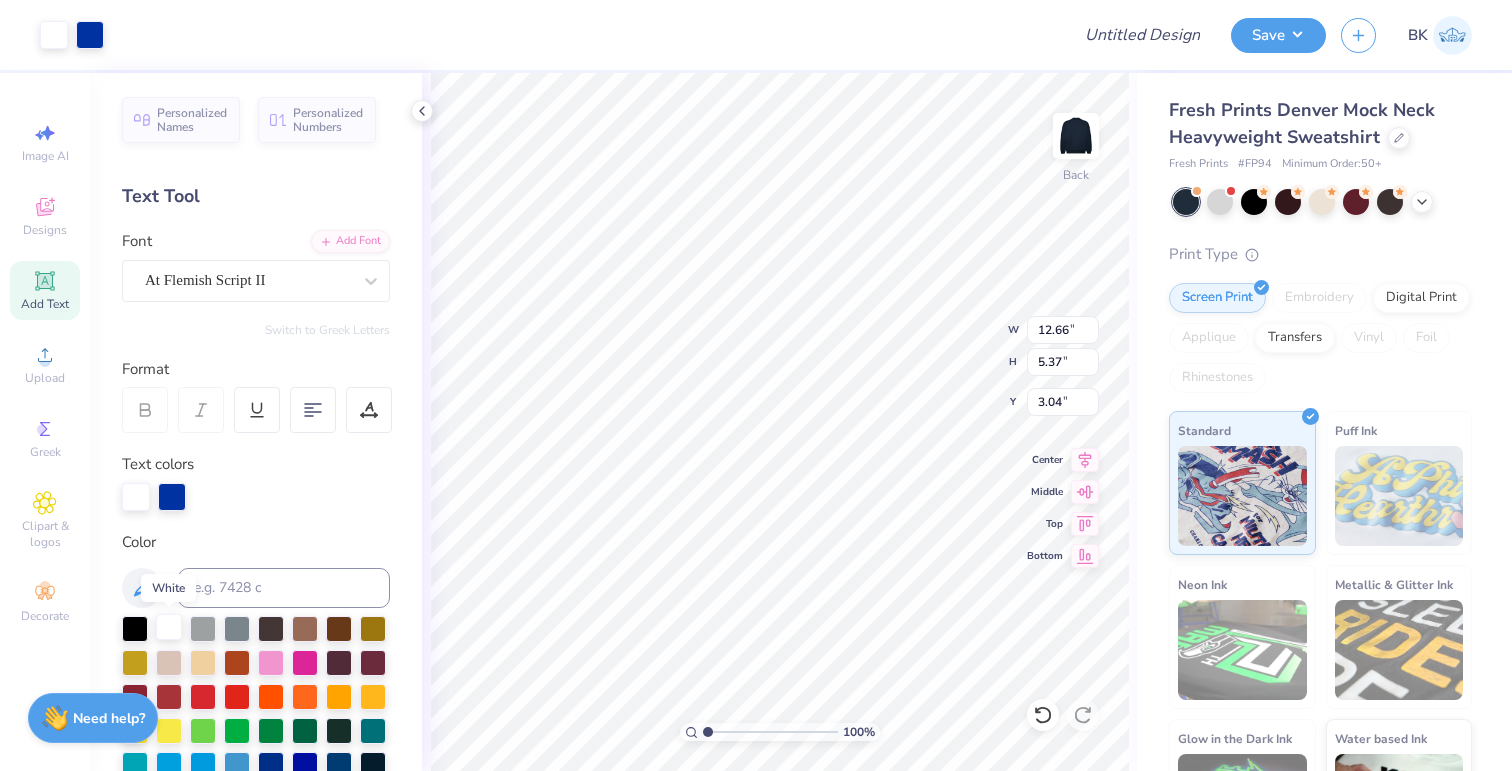click at bounding box center (169, 627) 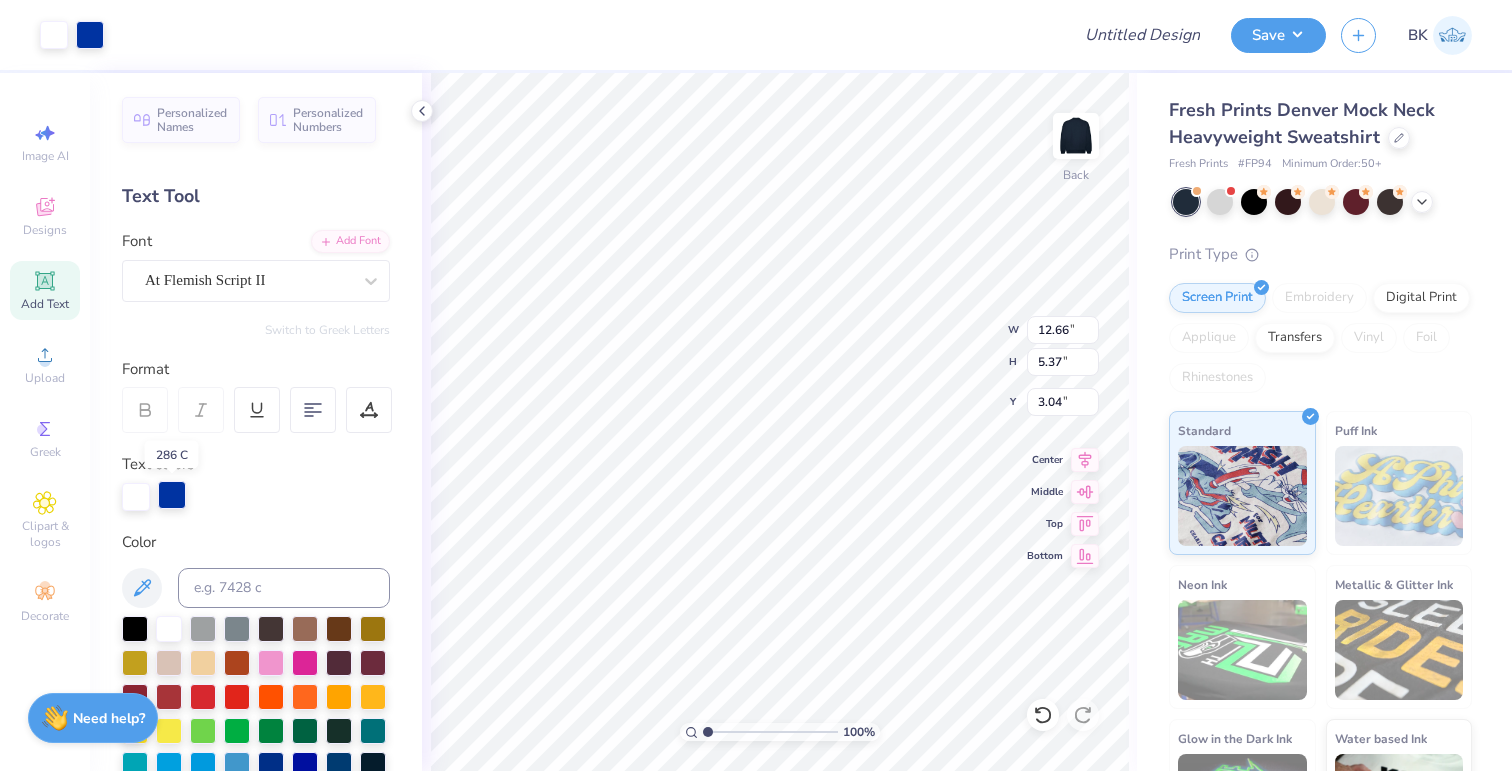 click at bounding box center [172, 495] 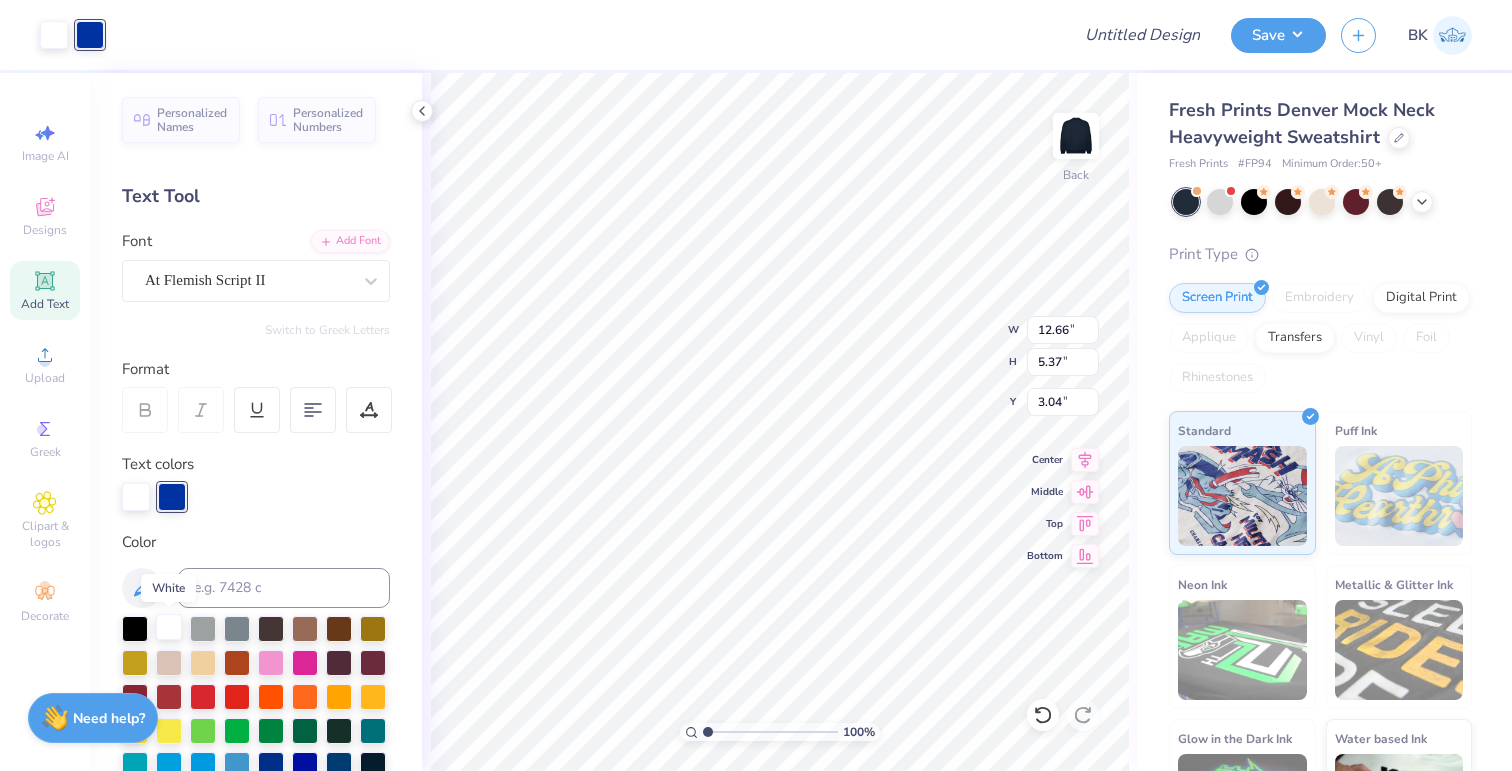 click at bounding box center (169, 627) 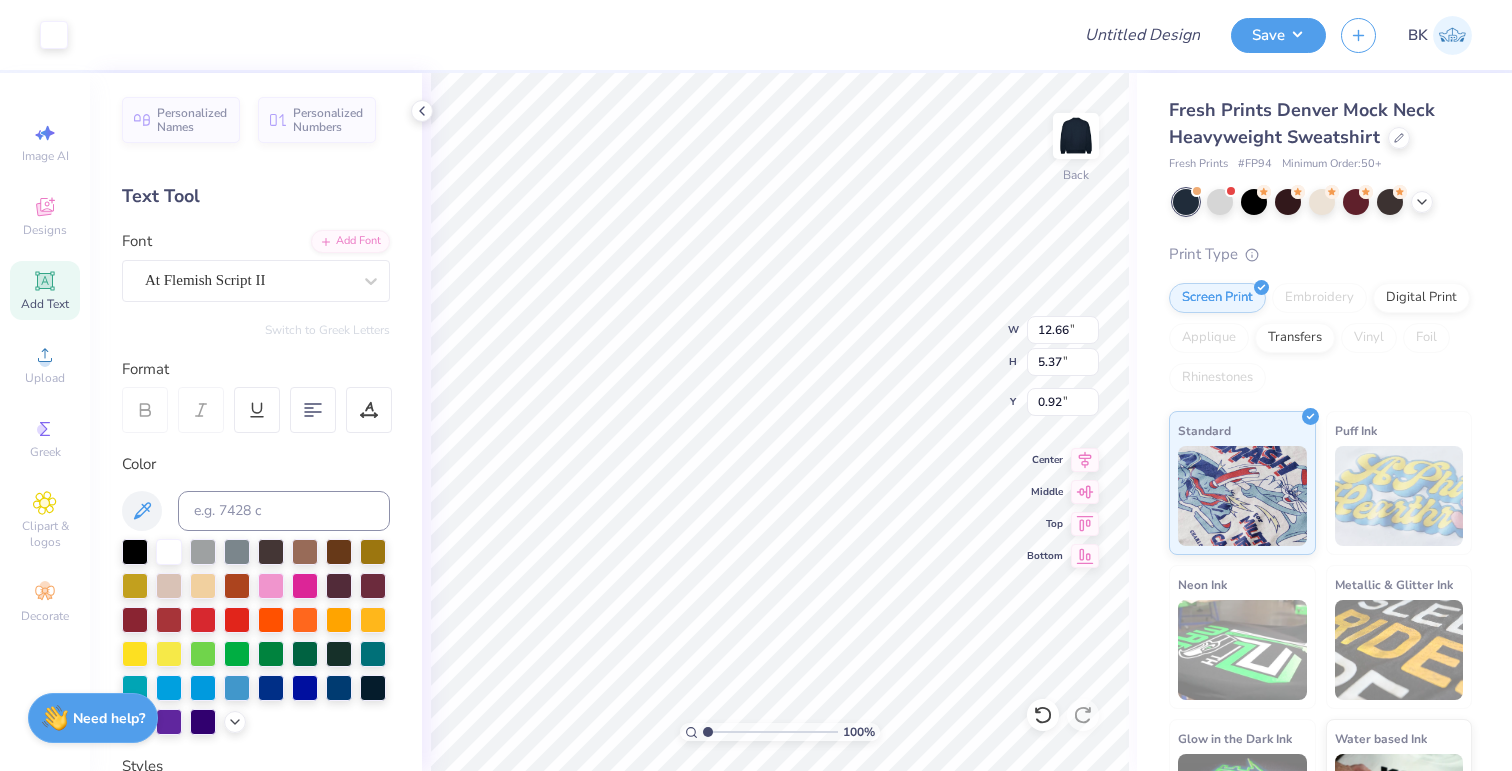 type on "0.92" 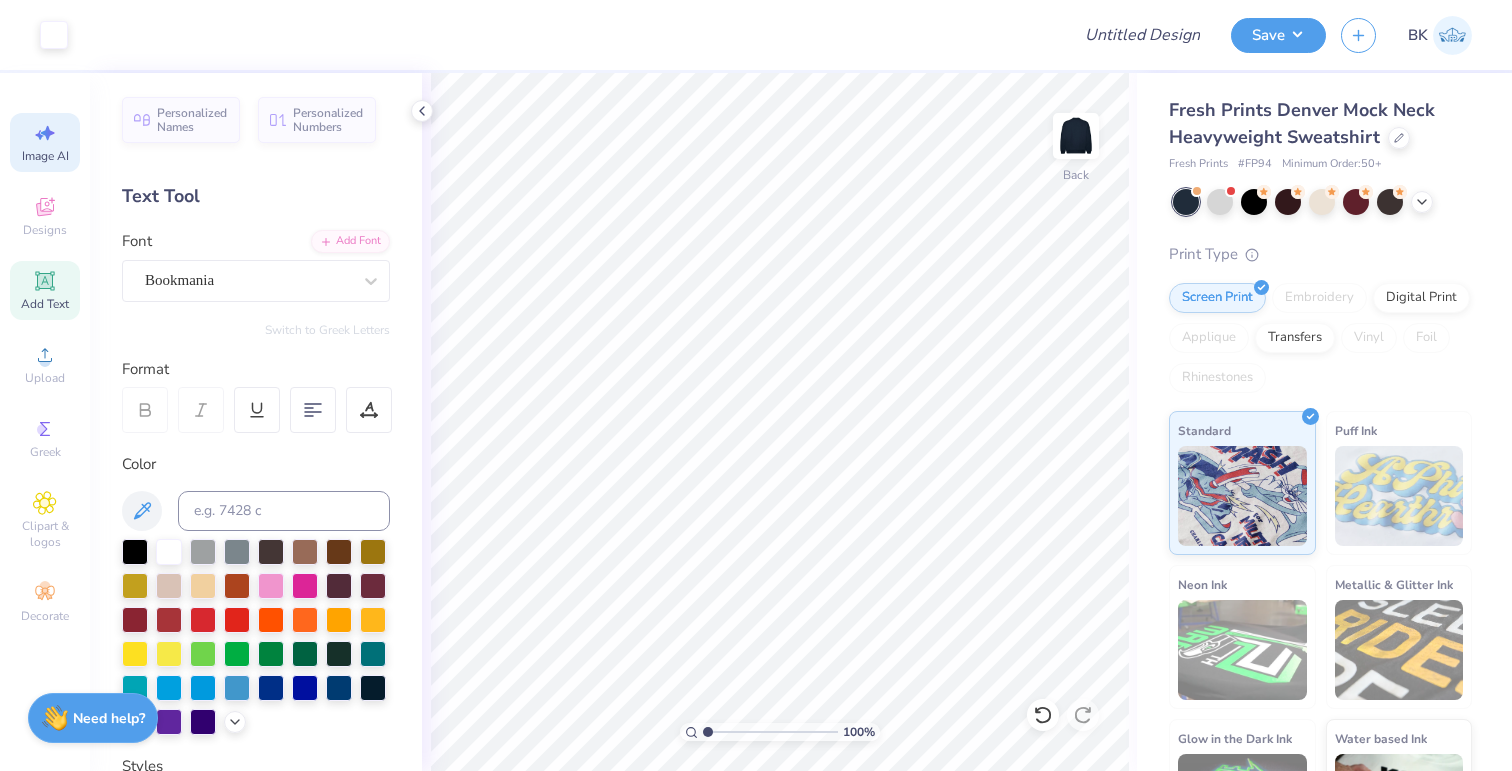 click 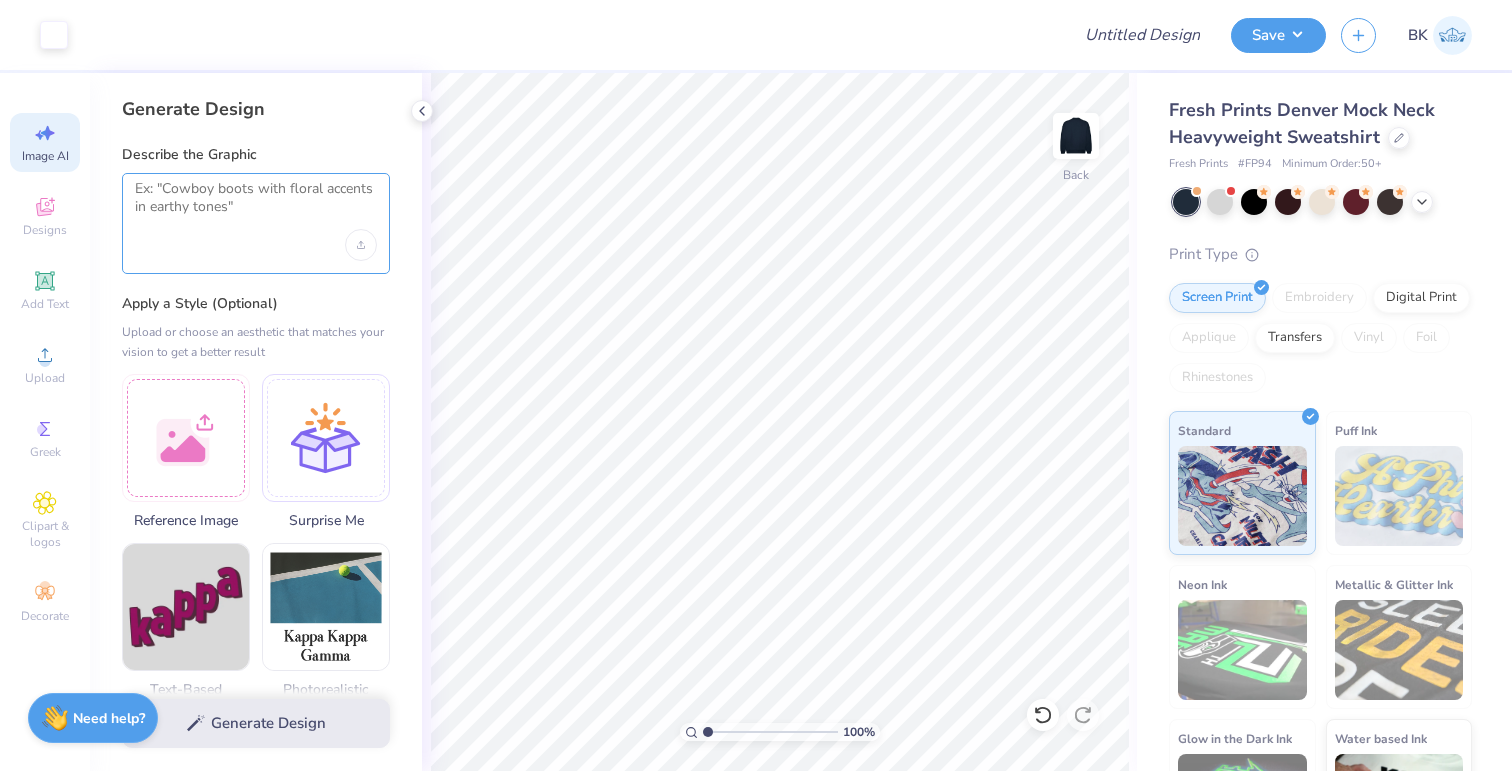 click at bounding box center (256, 205) 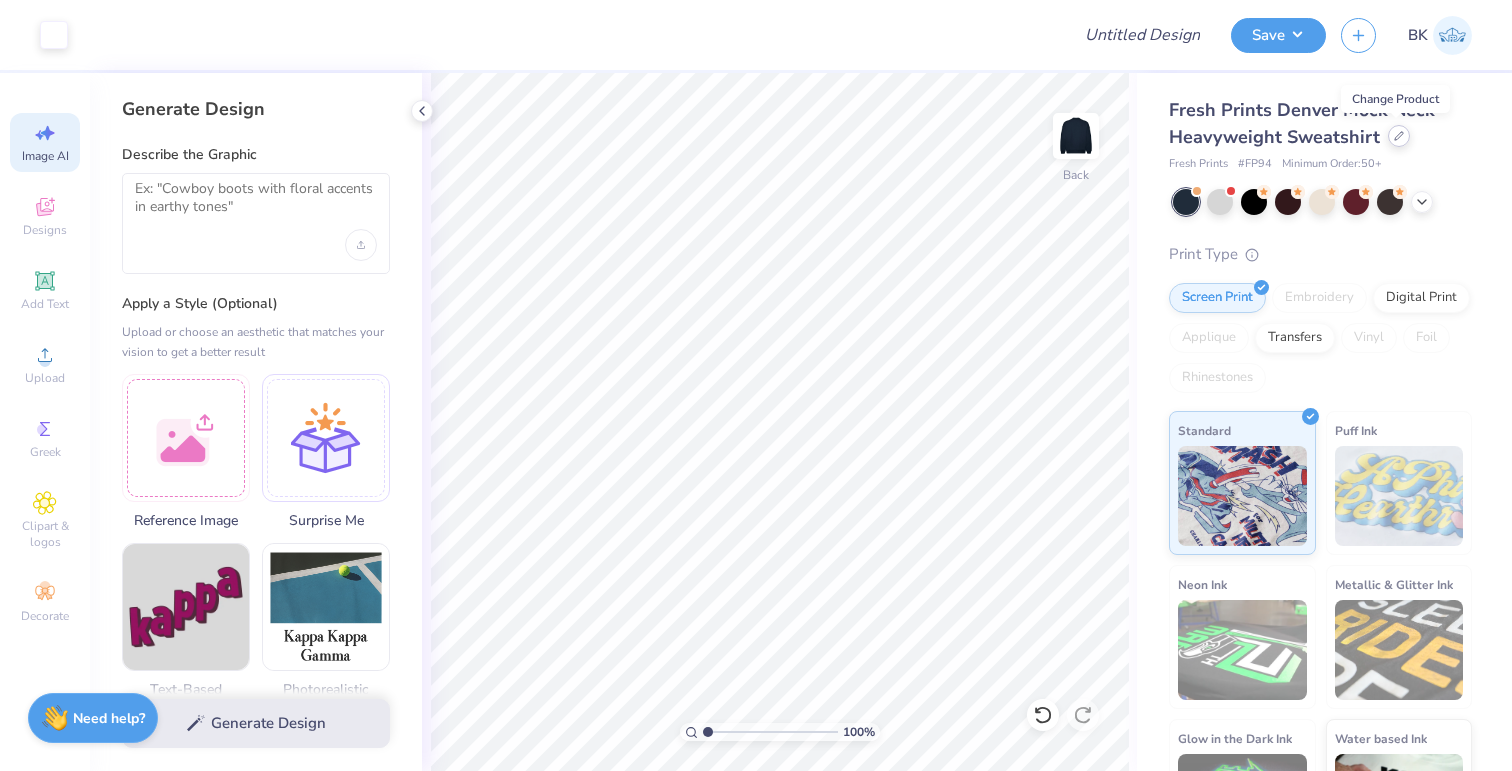 click 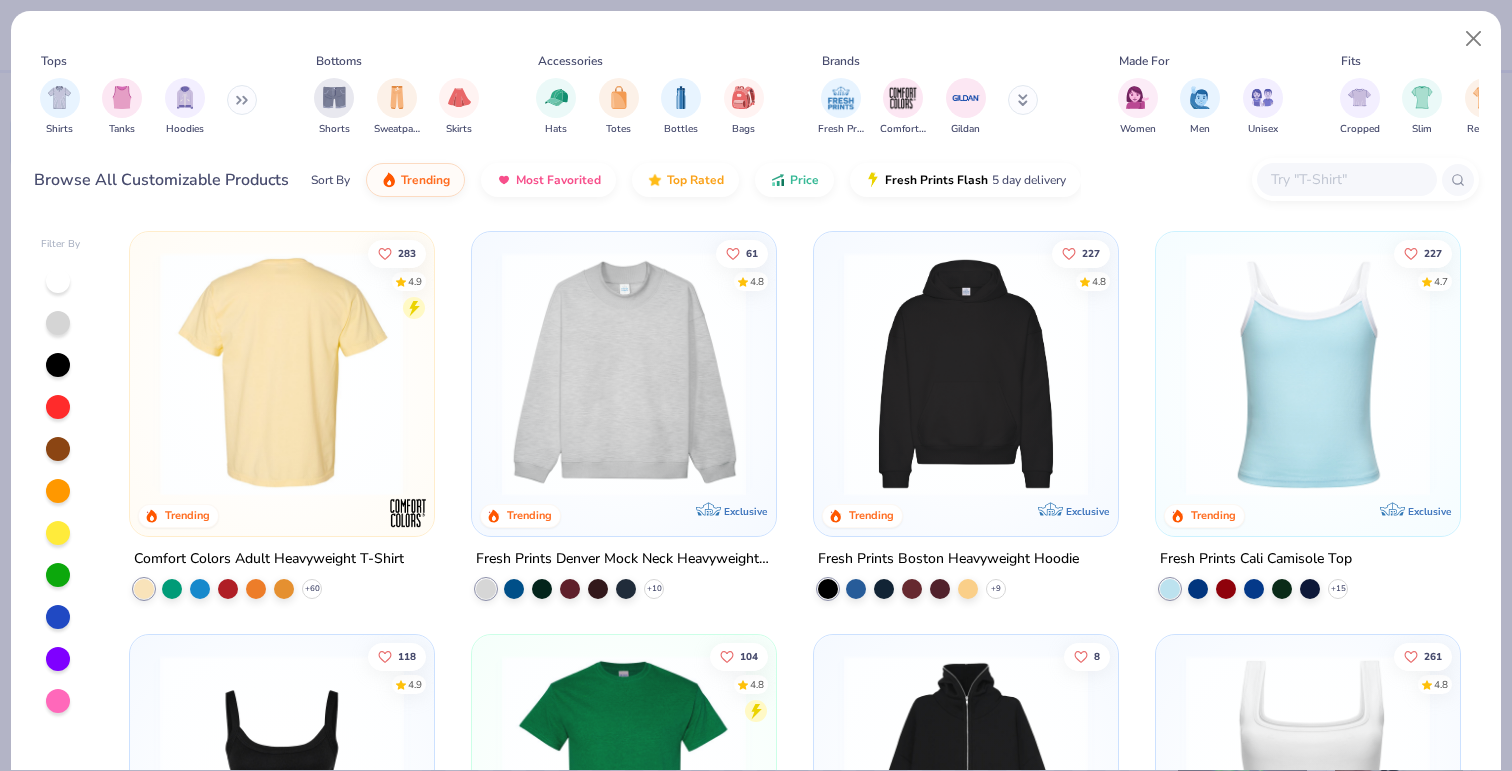 click at bounding box center (282, 374) 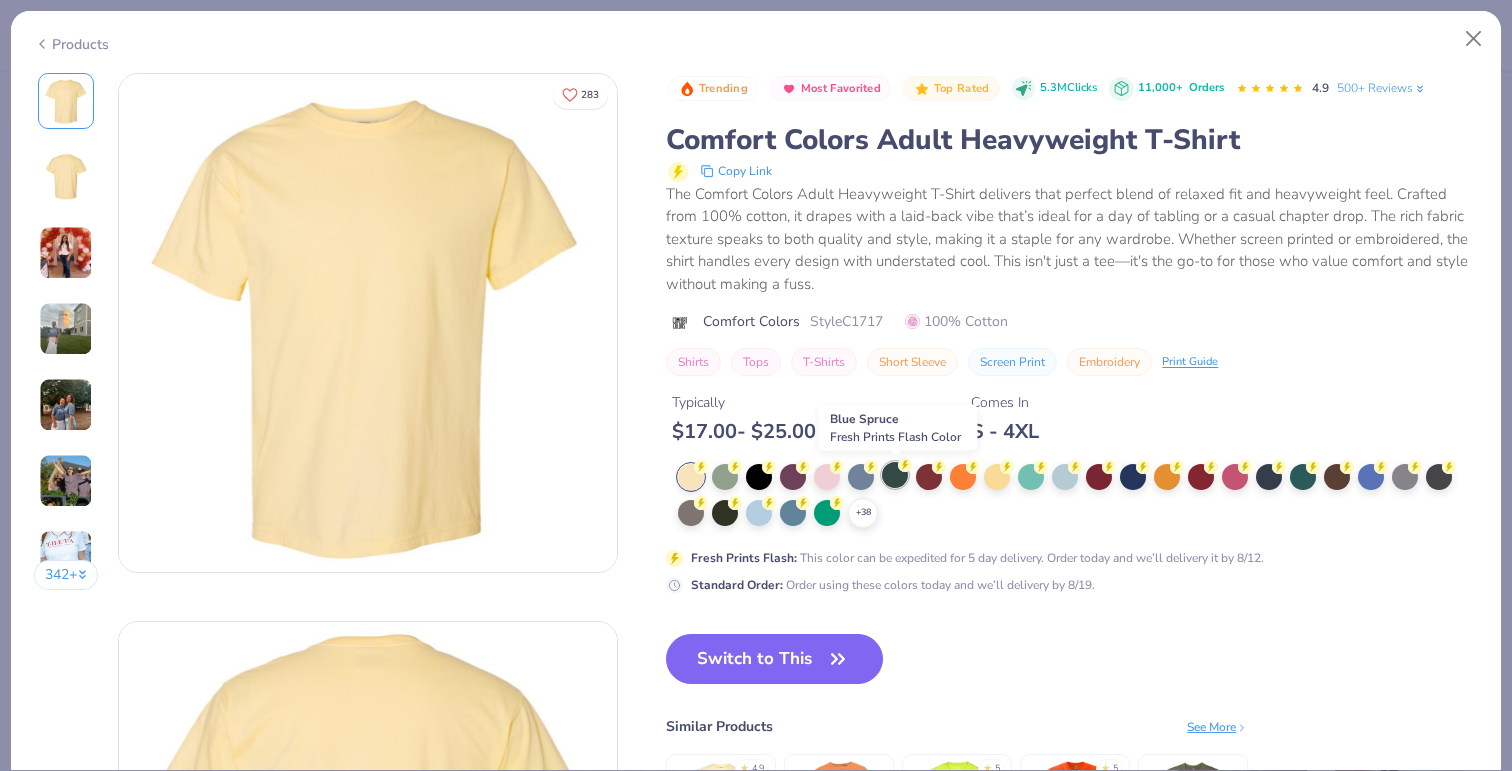 click at bounding box center [895, 475] 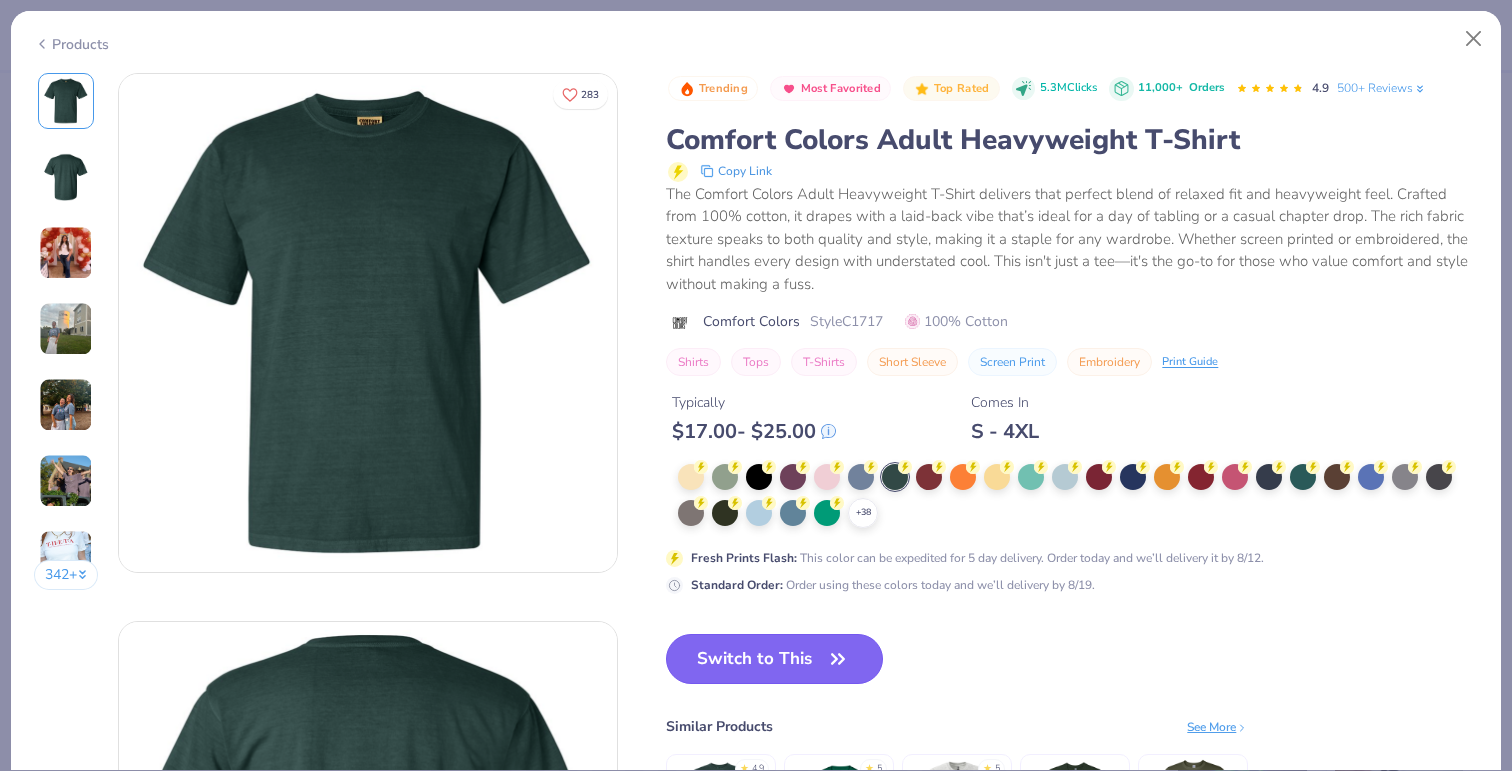 click on "Switch to This" at bounding box center [774, 659] 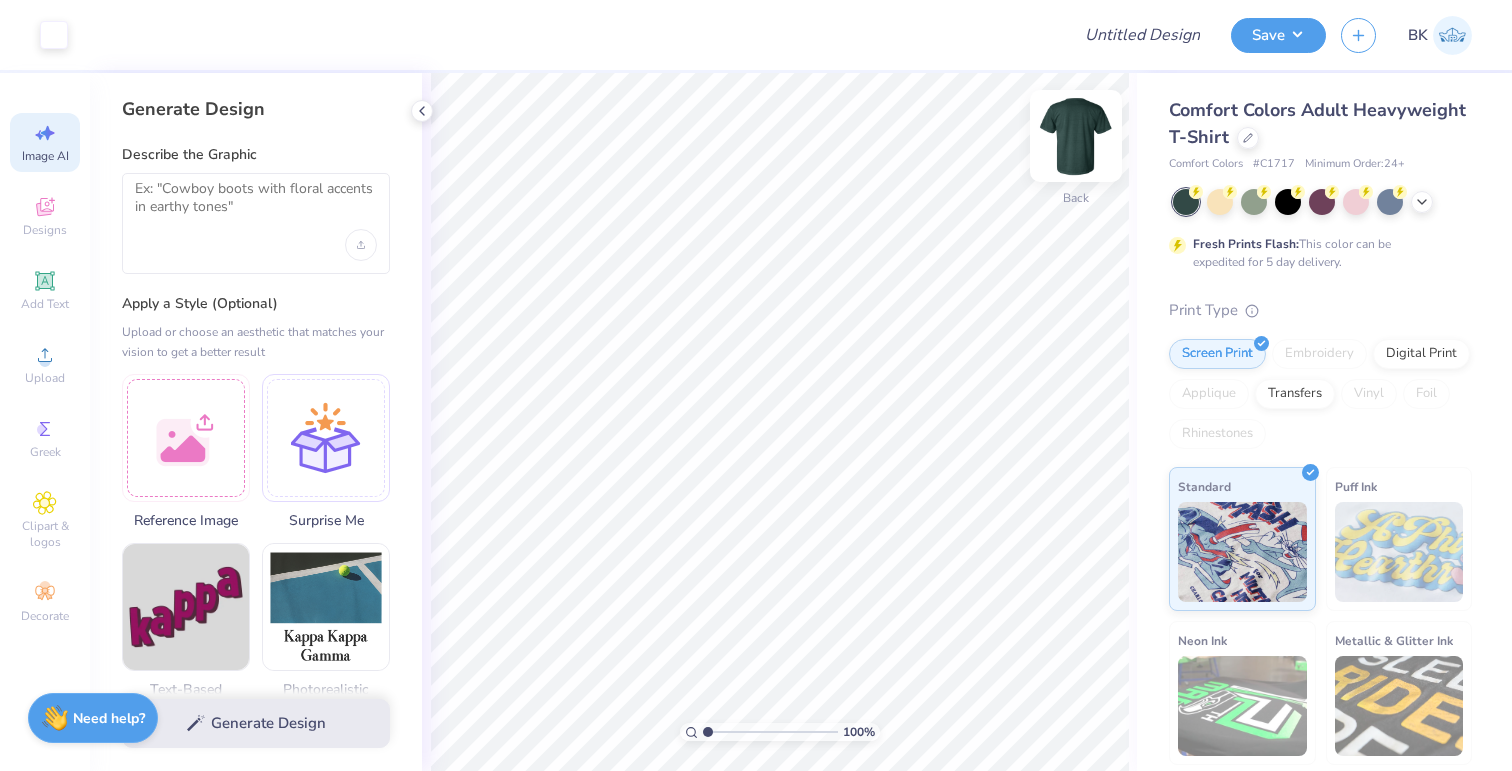 click at bounding box center (1076, 136) 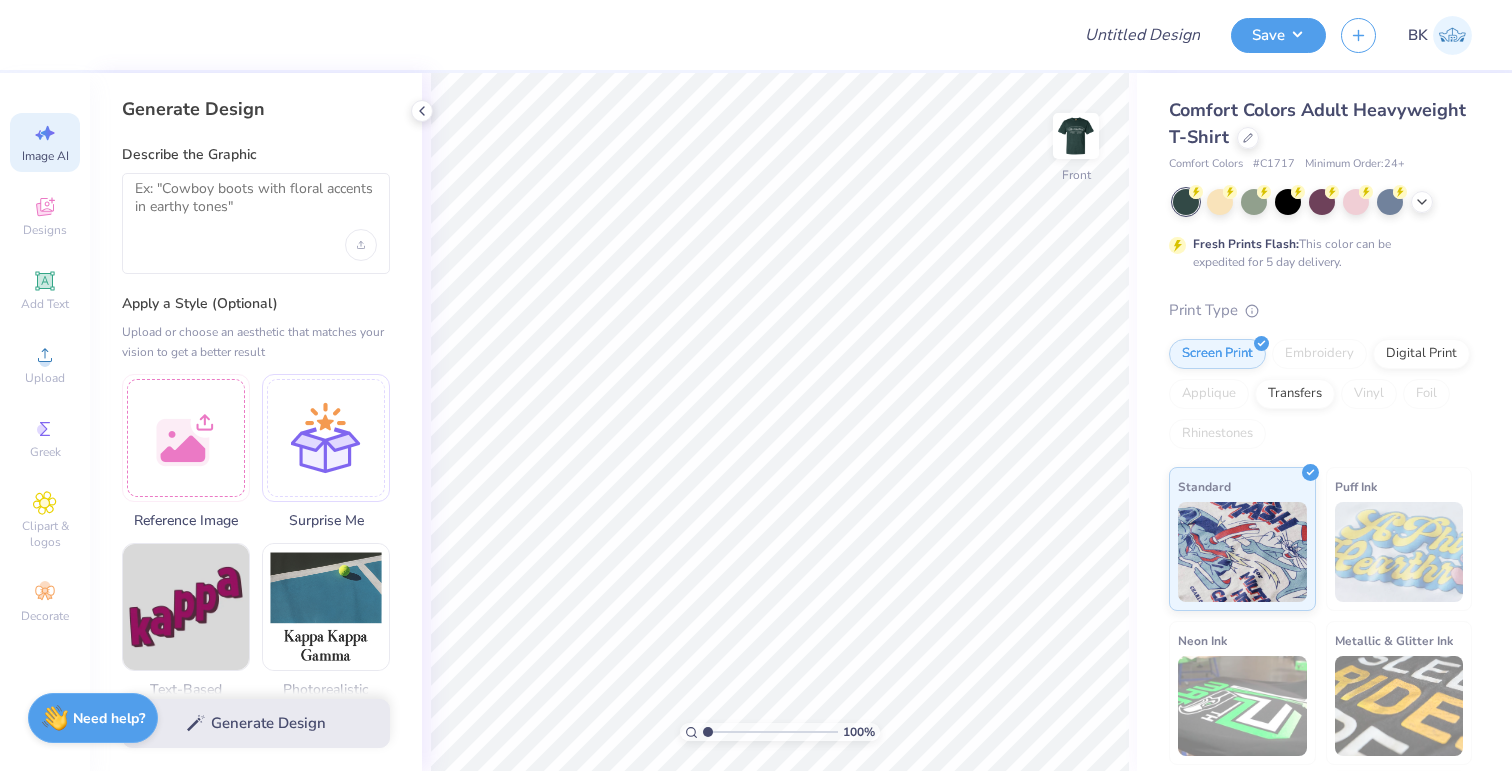 click at bounding box center (1076, 136) 